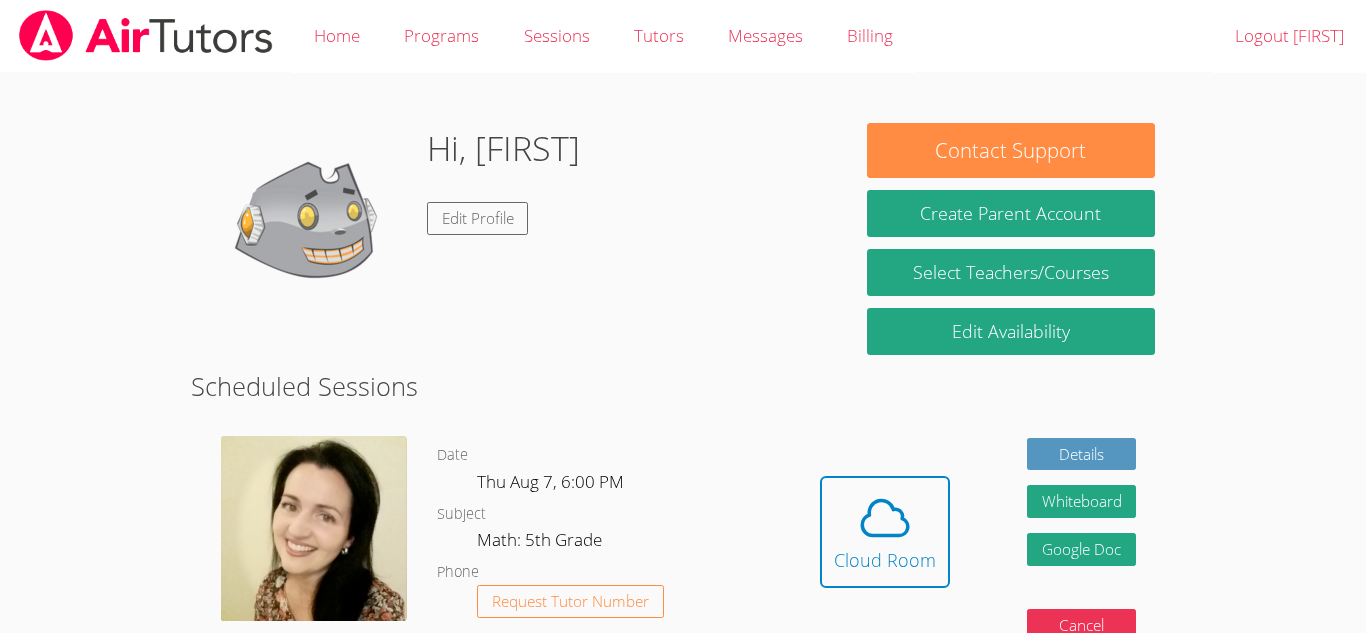 scroll, scrollTop: 0, scrollLeft: 0, axis: both 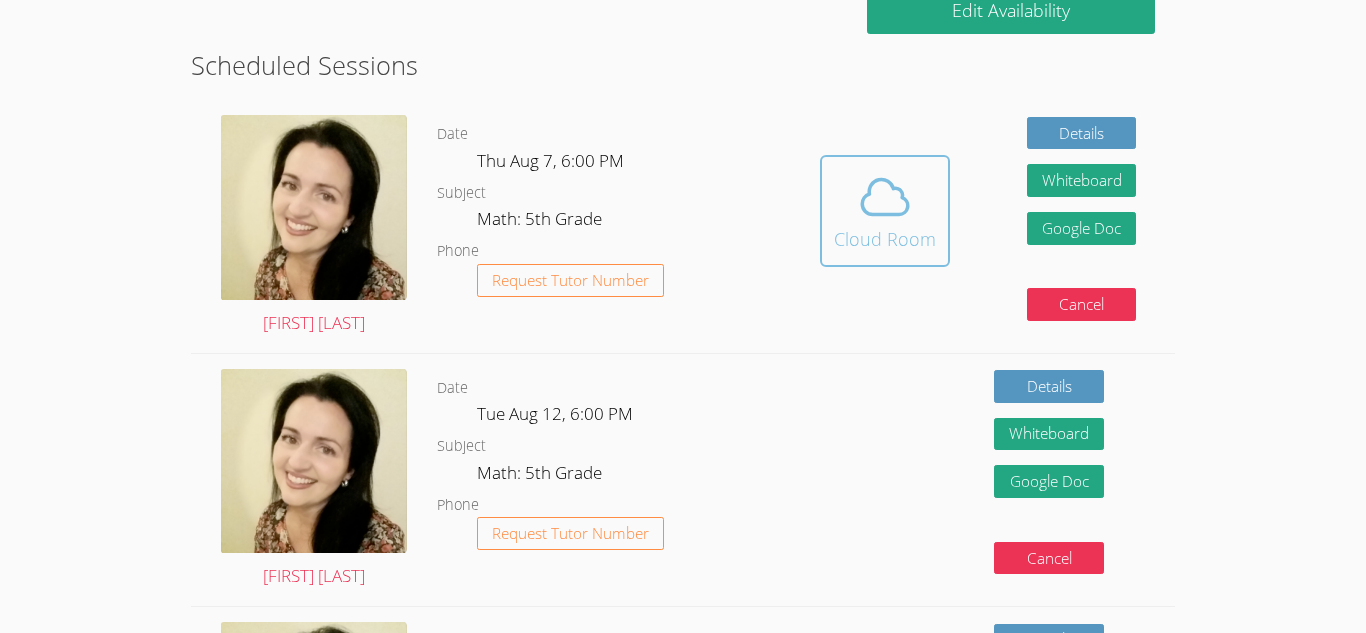 click 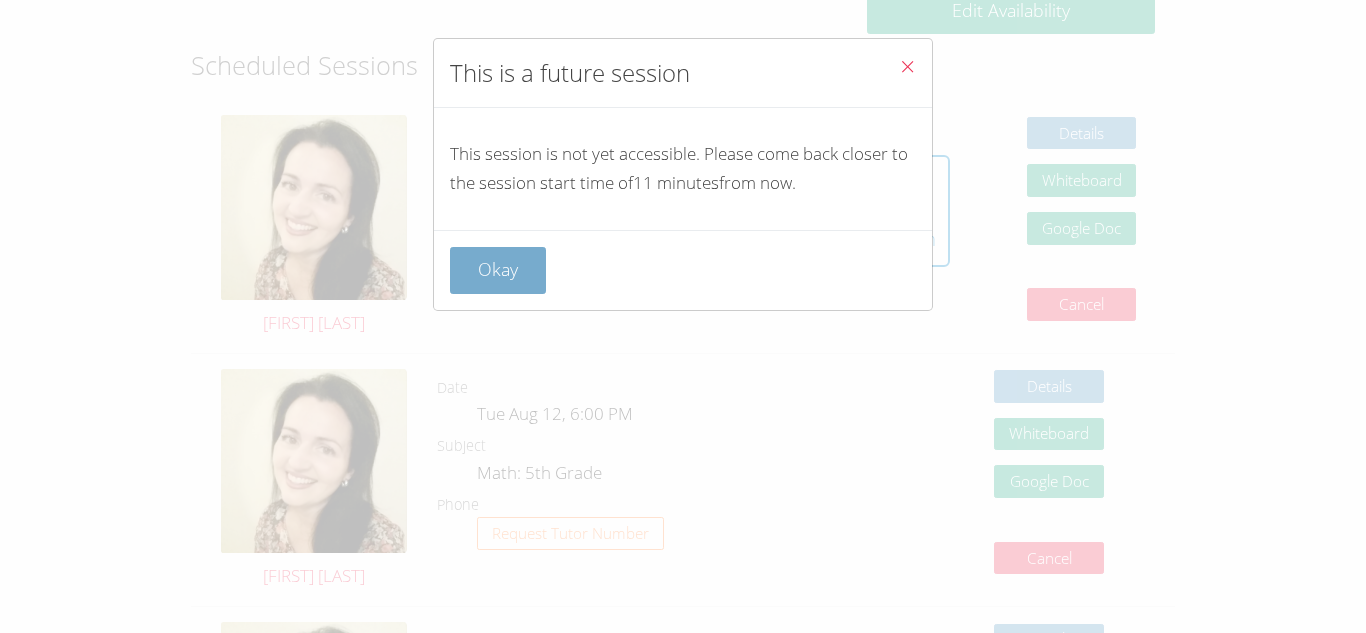 click on "Okay" at bounding box center [498, 270] 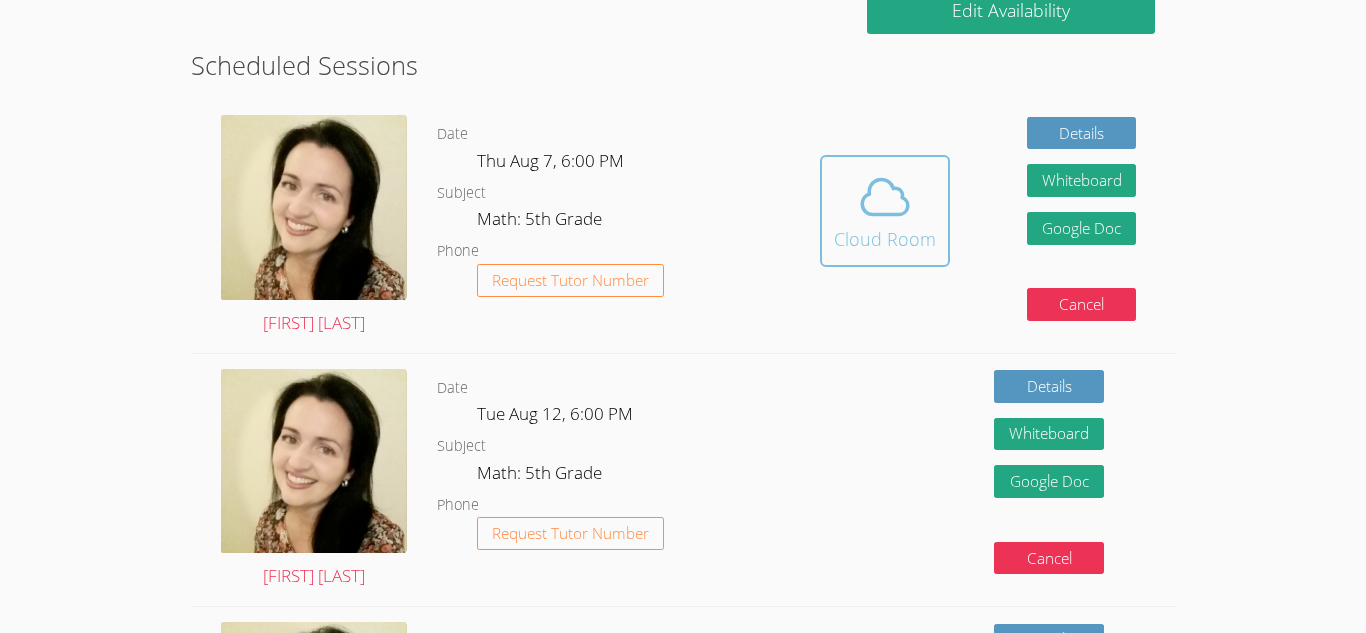 click at bounding box center (885, 197) 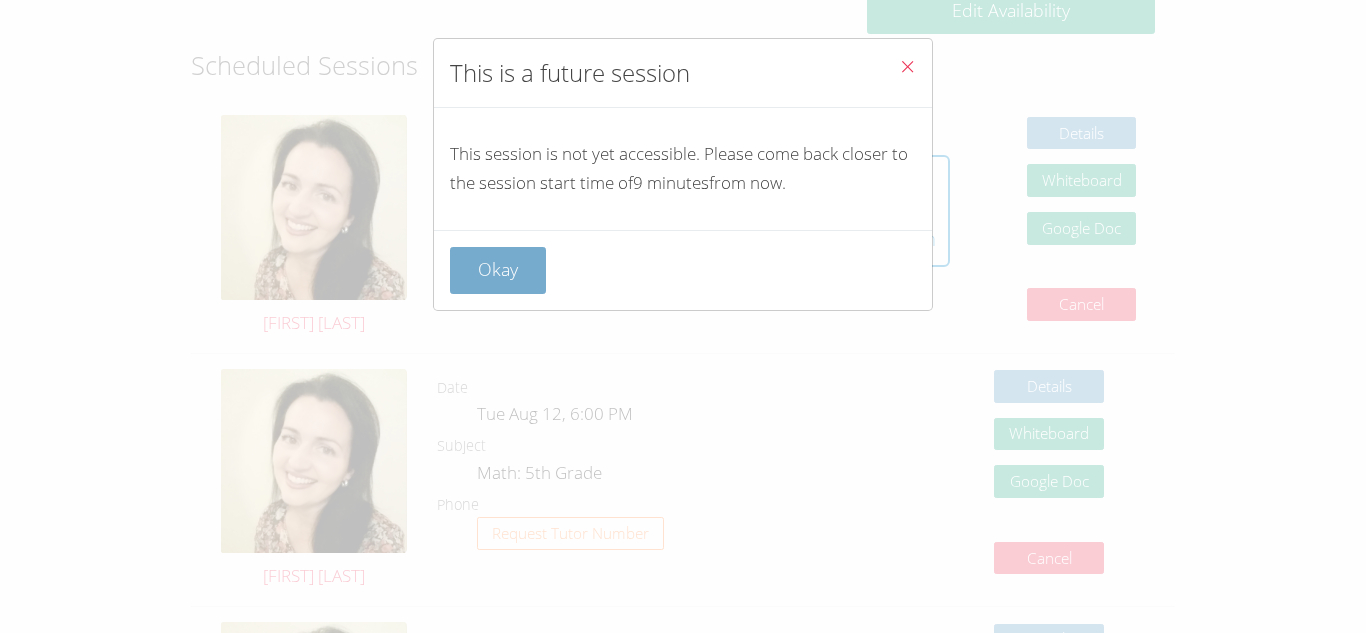 click on "Okay" at bounding box center [498, 270] 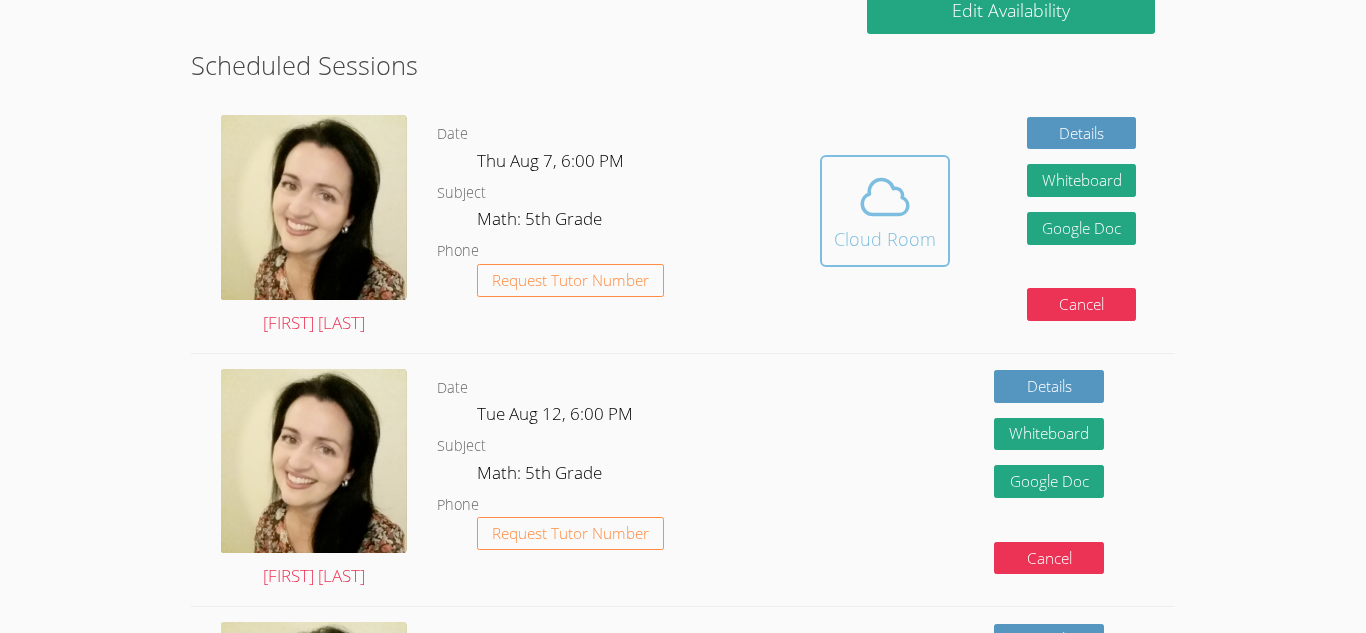 click on "Cloud Room" at bounding box center (885, 211) 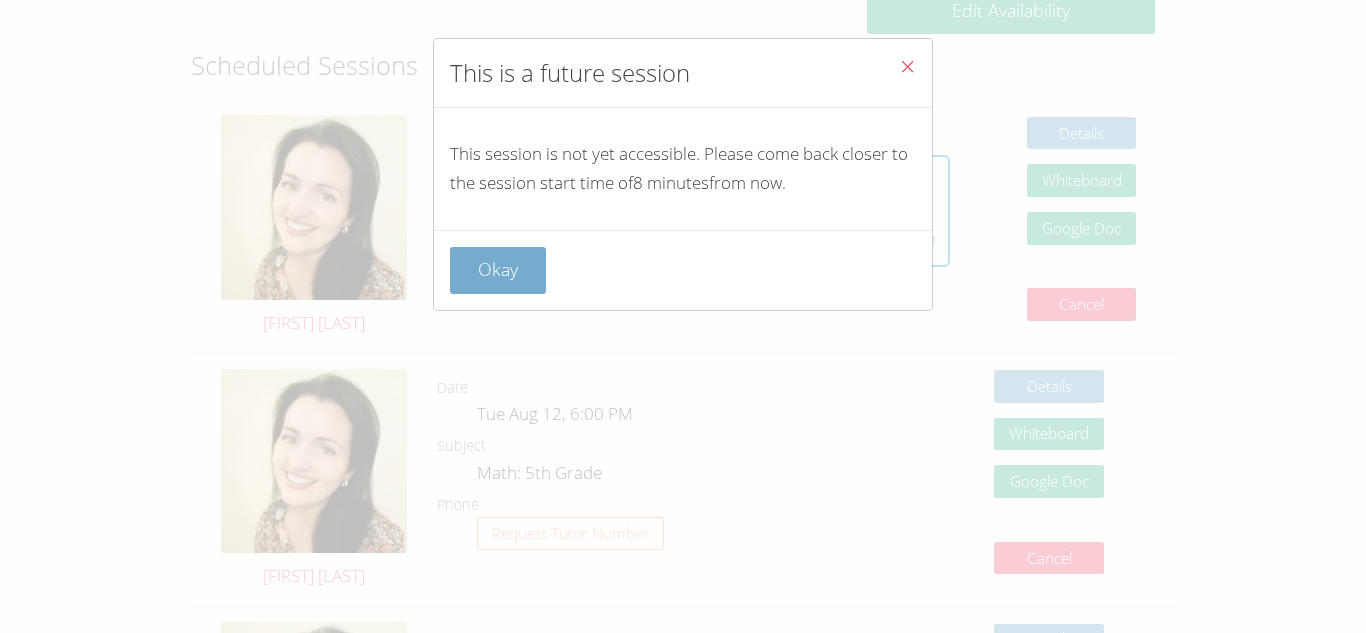click on "Okay" at bounding box center [498, 270] 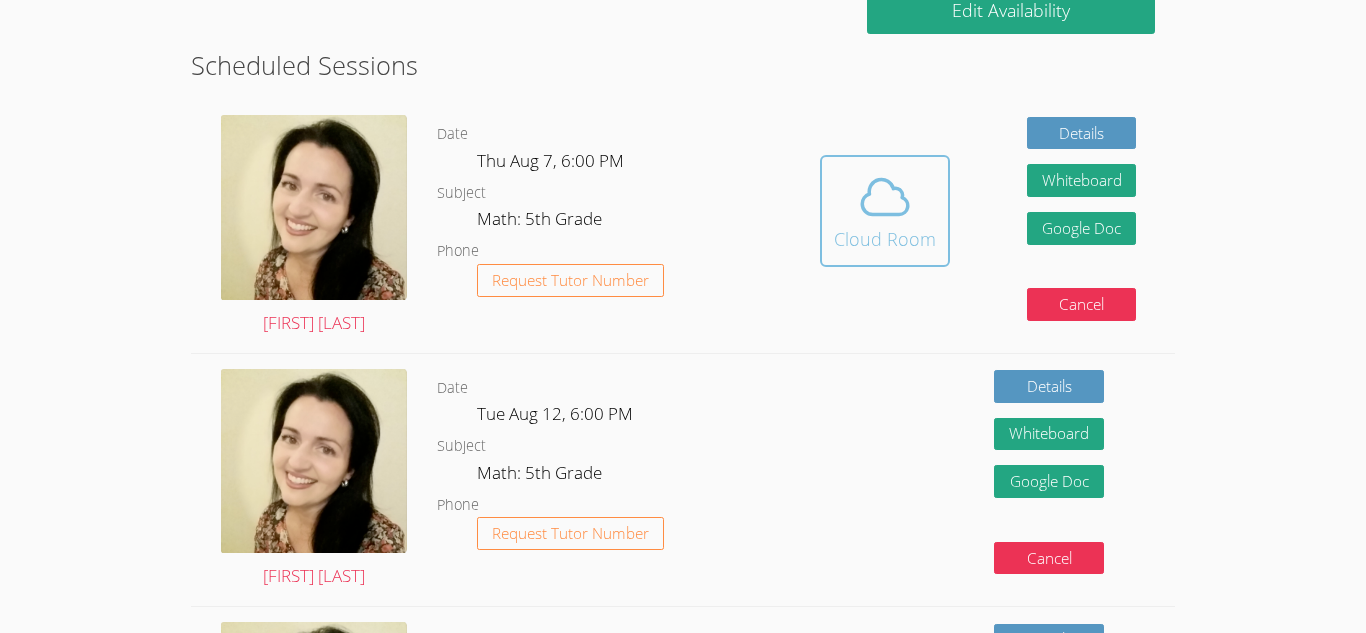click on "Cloud Room" at bounding box center [885, 239] 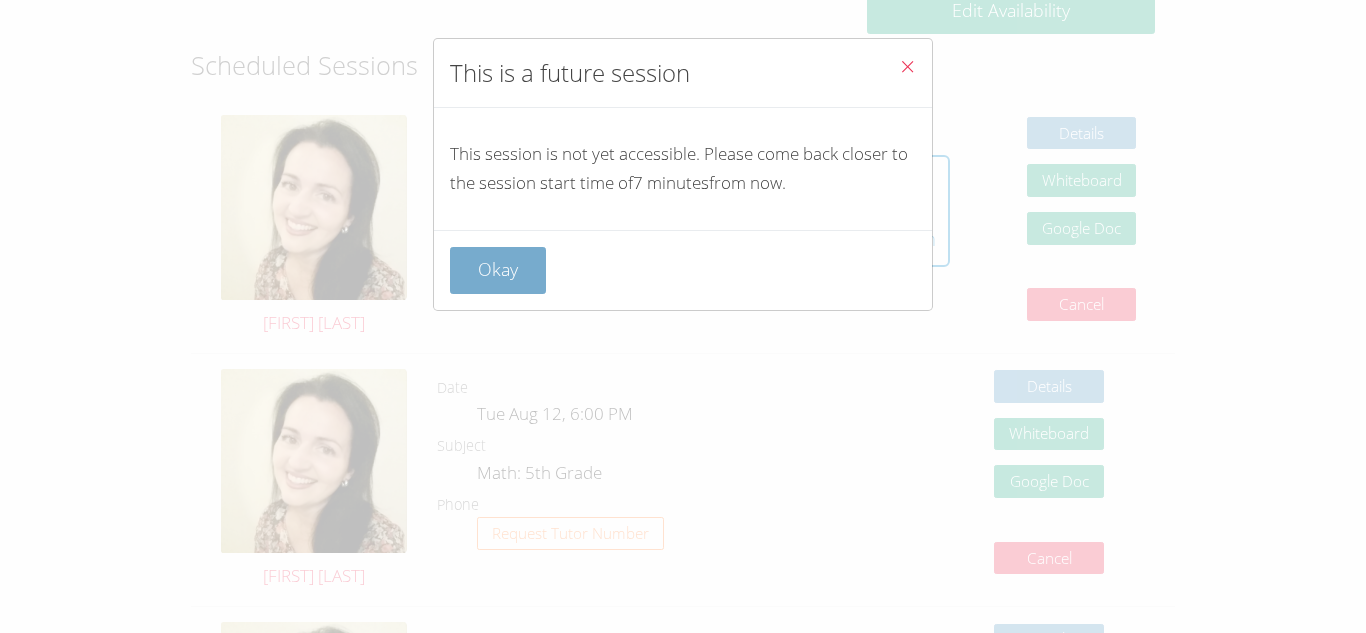 click on "Okay" at bounding box center [498, 270] 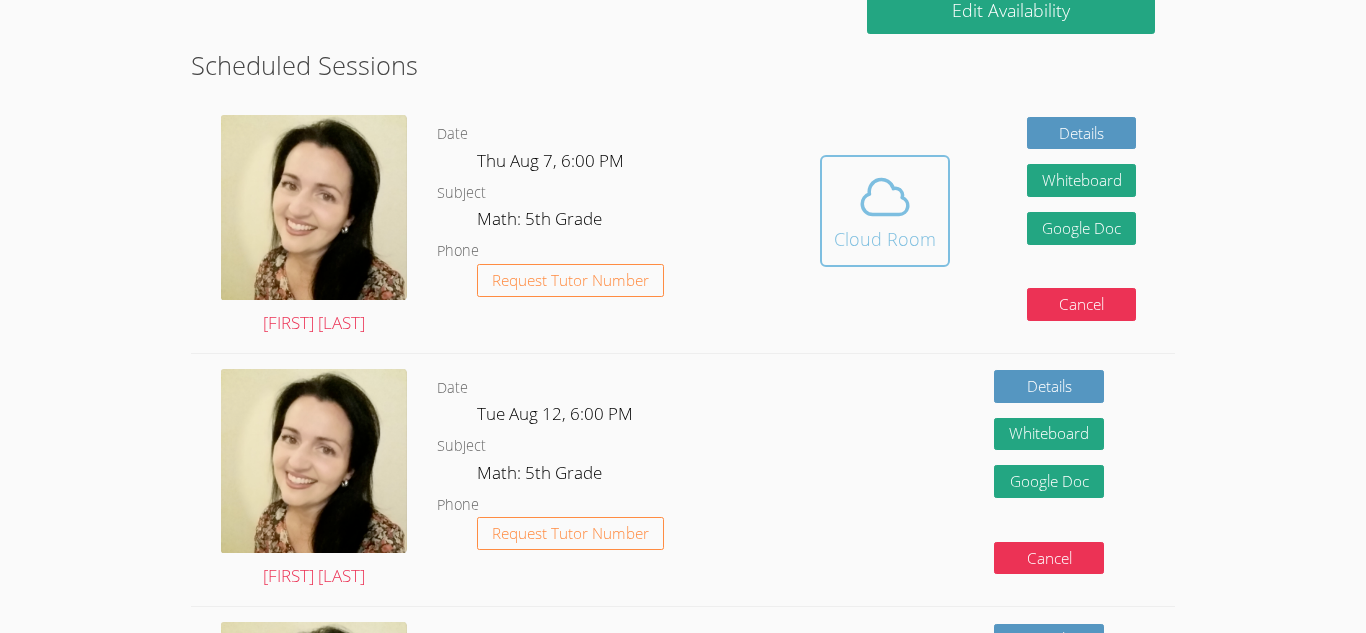 click 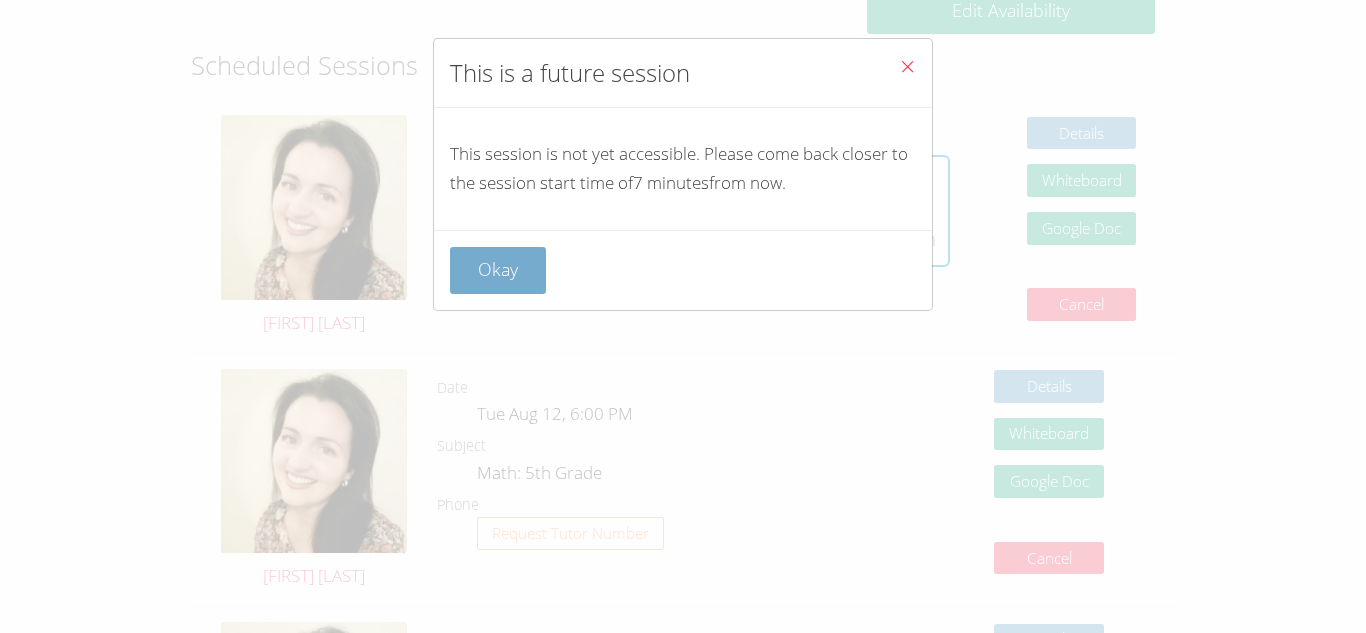 click on "Okay" at bounding box center (498, 270) 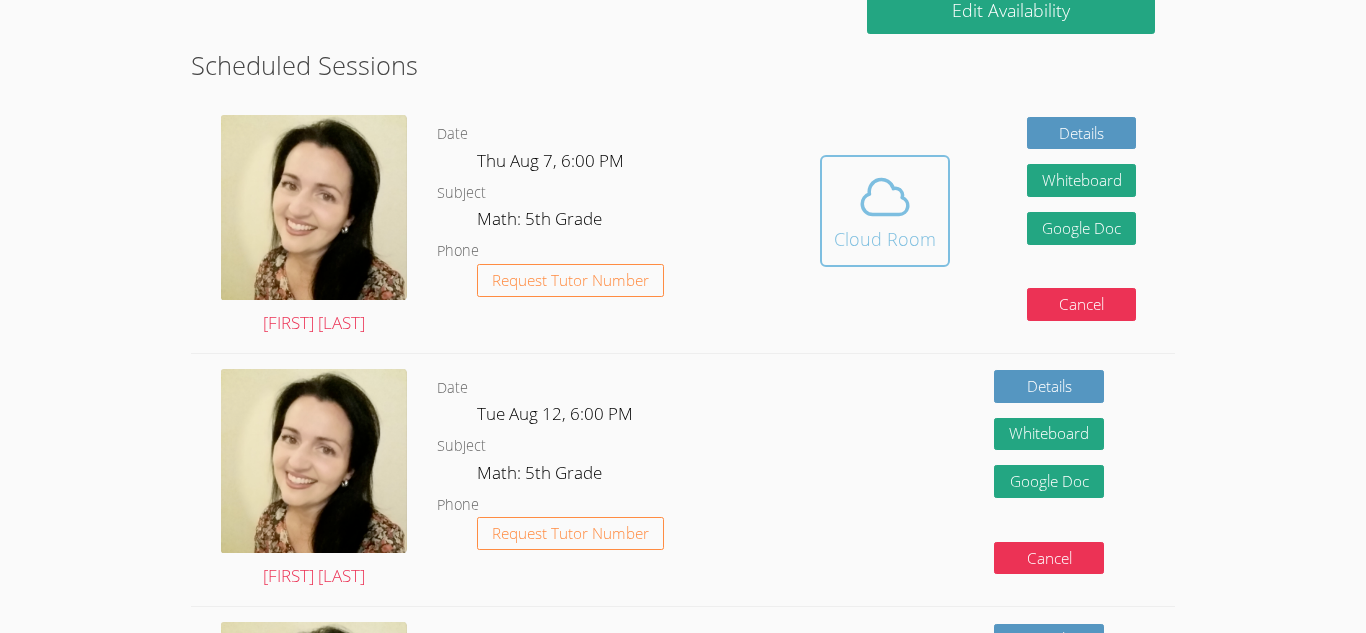 click 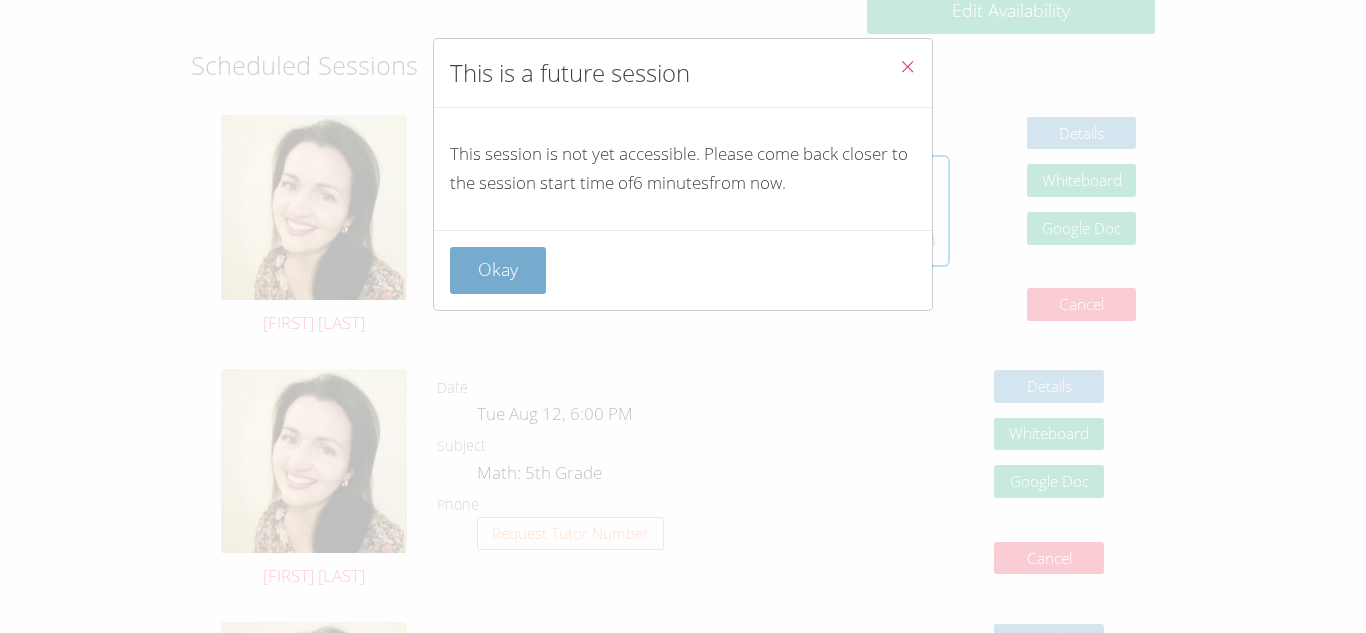 click on "Okay" at bounding box center (498, 270) 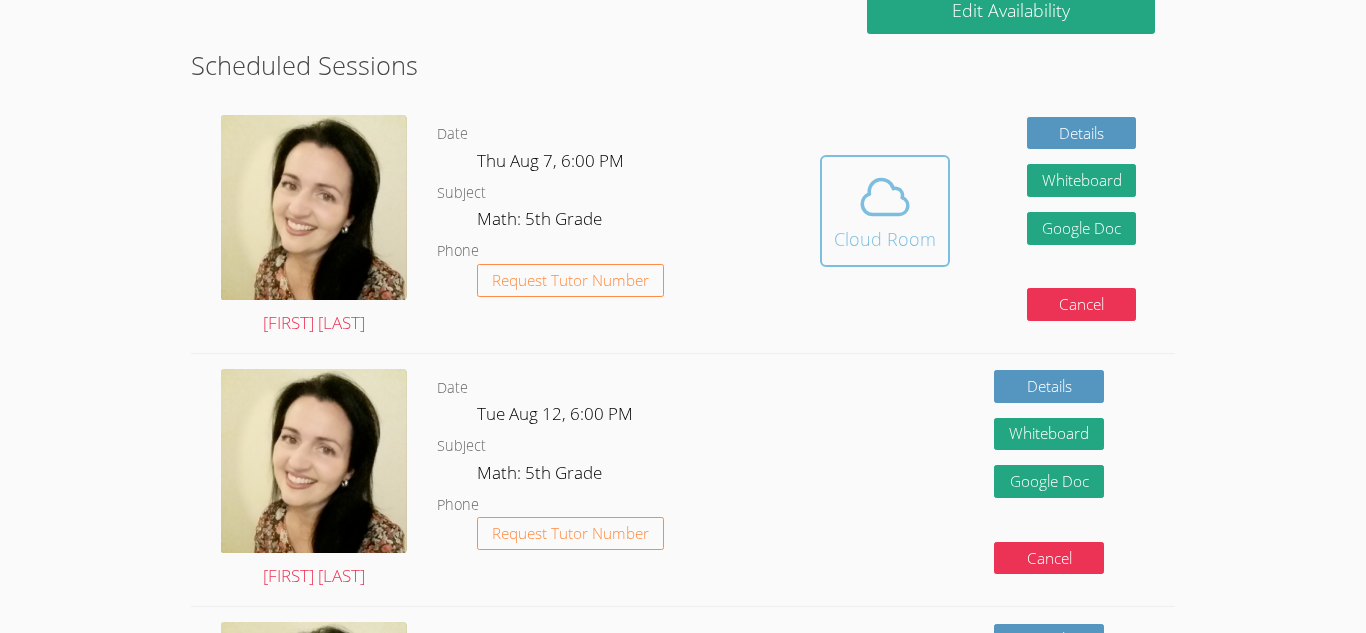 click 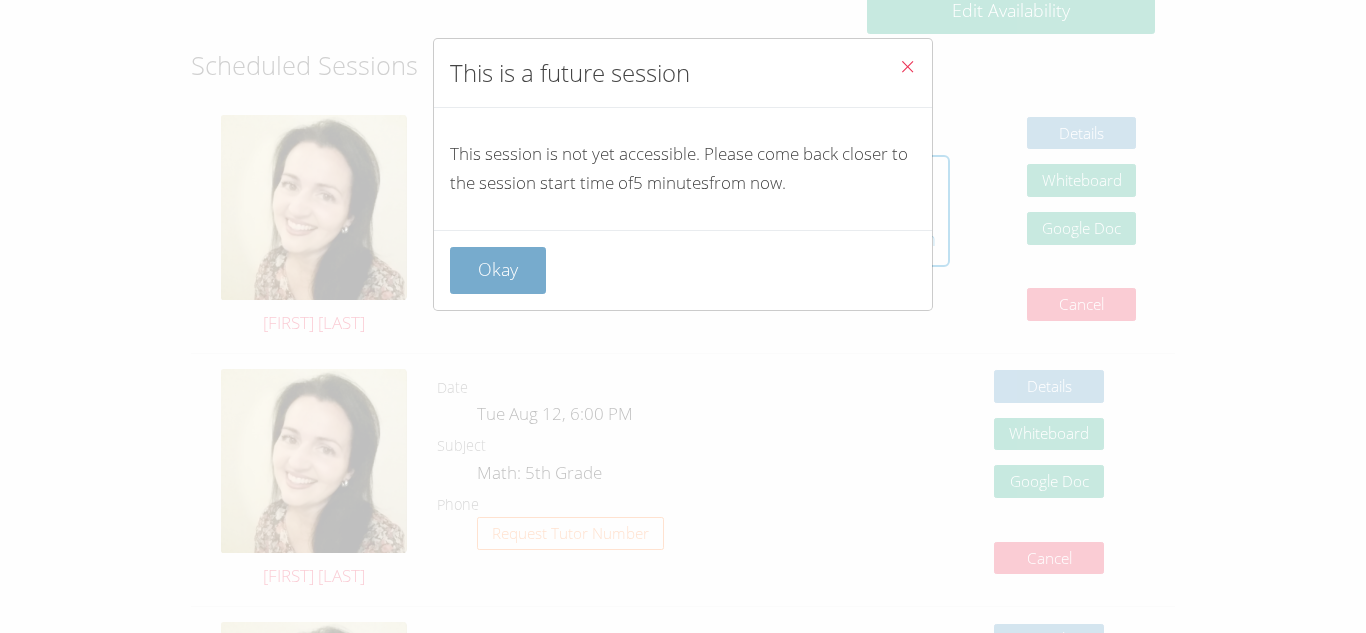 click on "Okay" at bounding box center [498, 270] 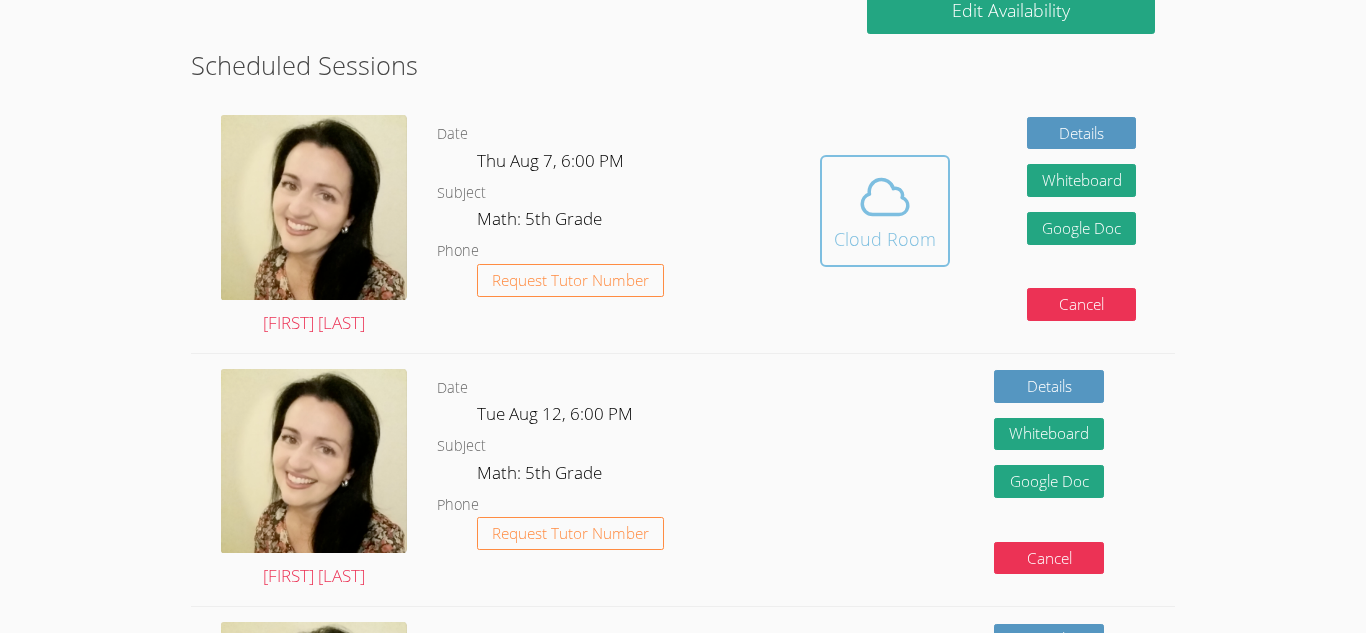 click on "Cloud Room" at bounding box center [885, 211] 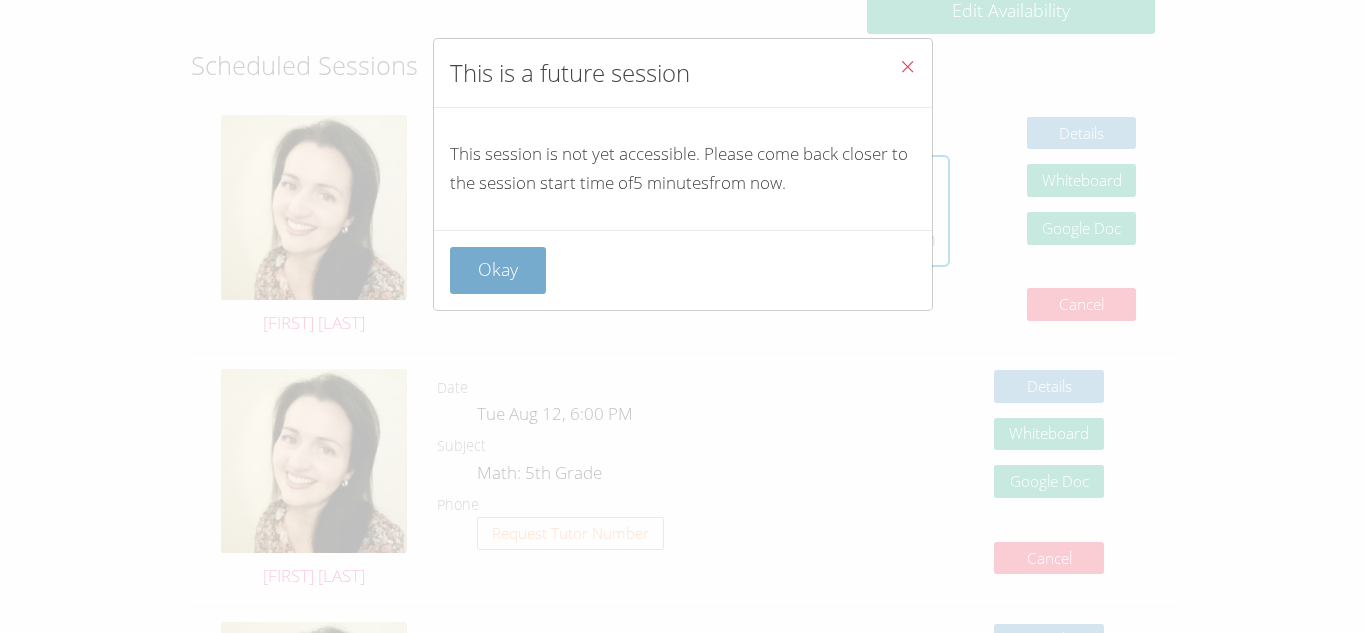 click on "Okay" at bounding box center (498, 270) 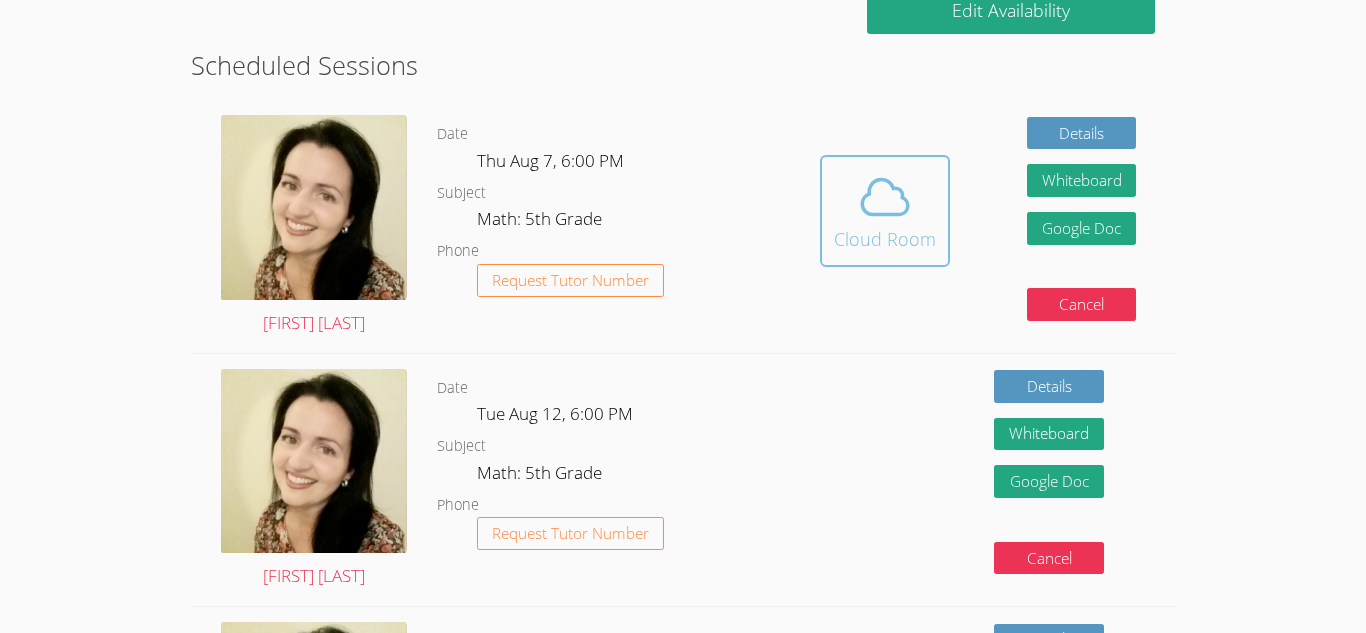 click 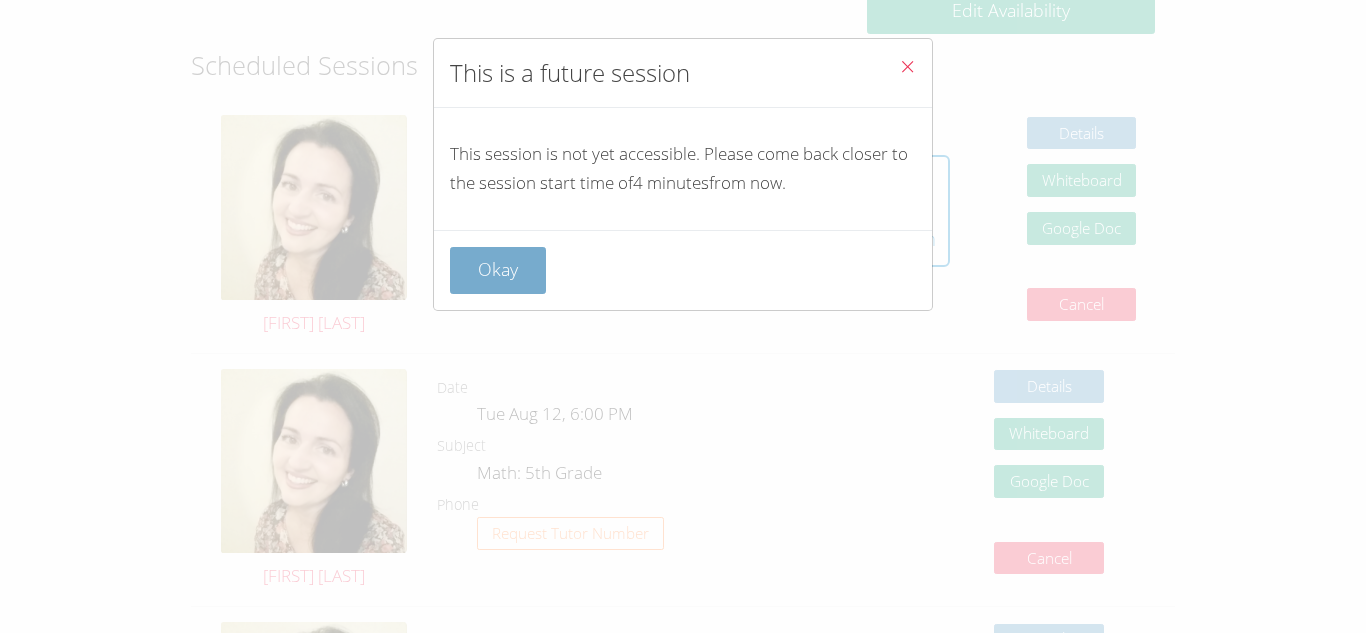 click on "Okay" at bounding box center (498, 270) 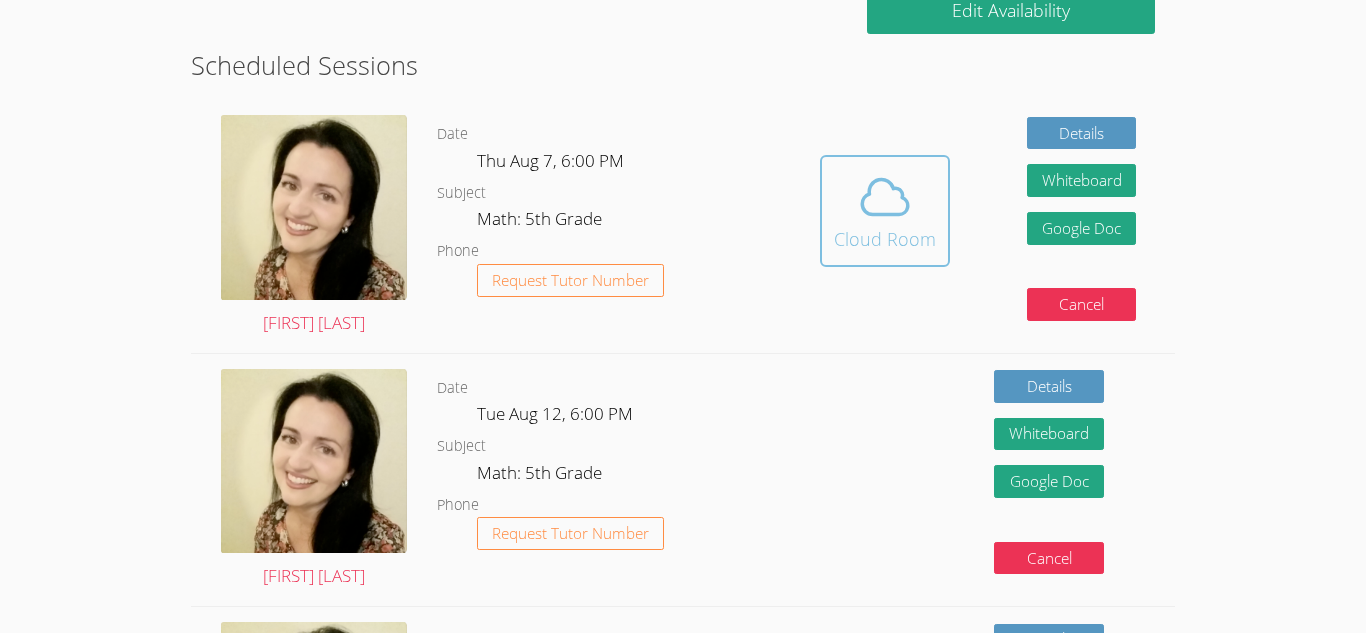 click on "Cloud Room" at bounding box center (885, 239) 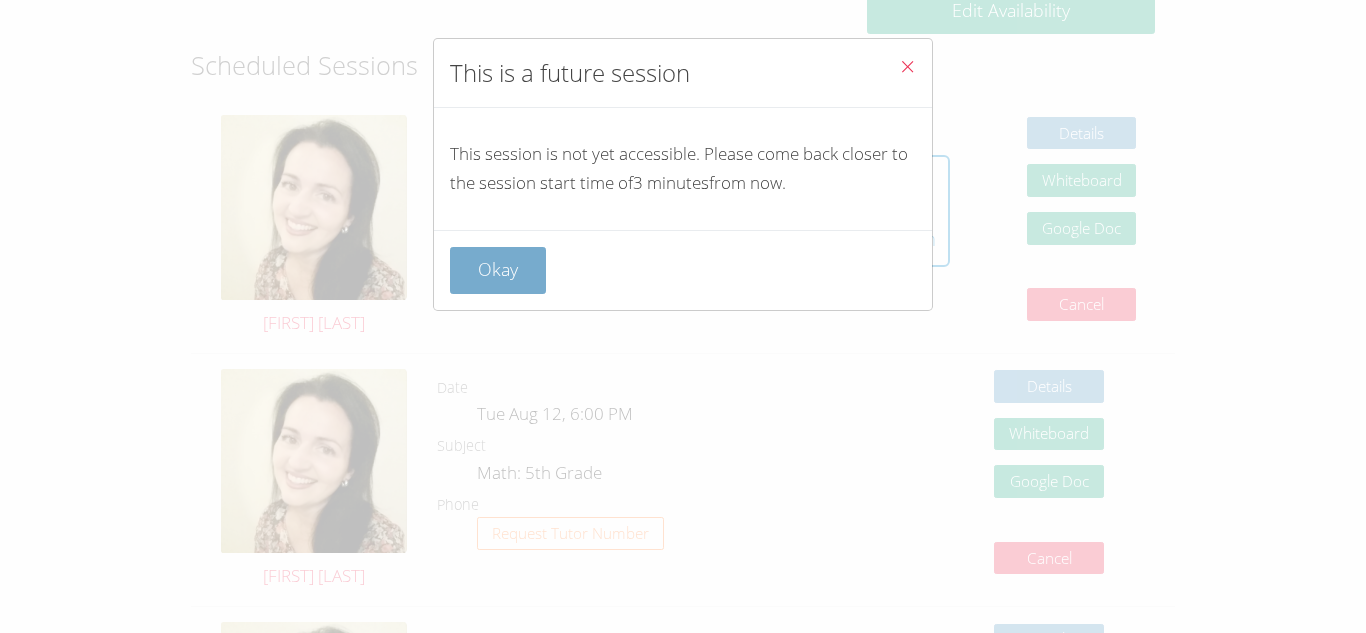 click on "Okay" at bounding box center (498, 270) 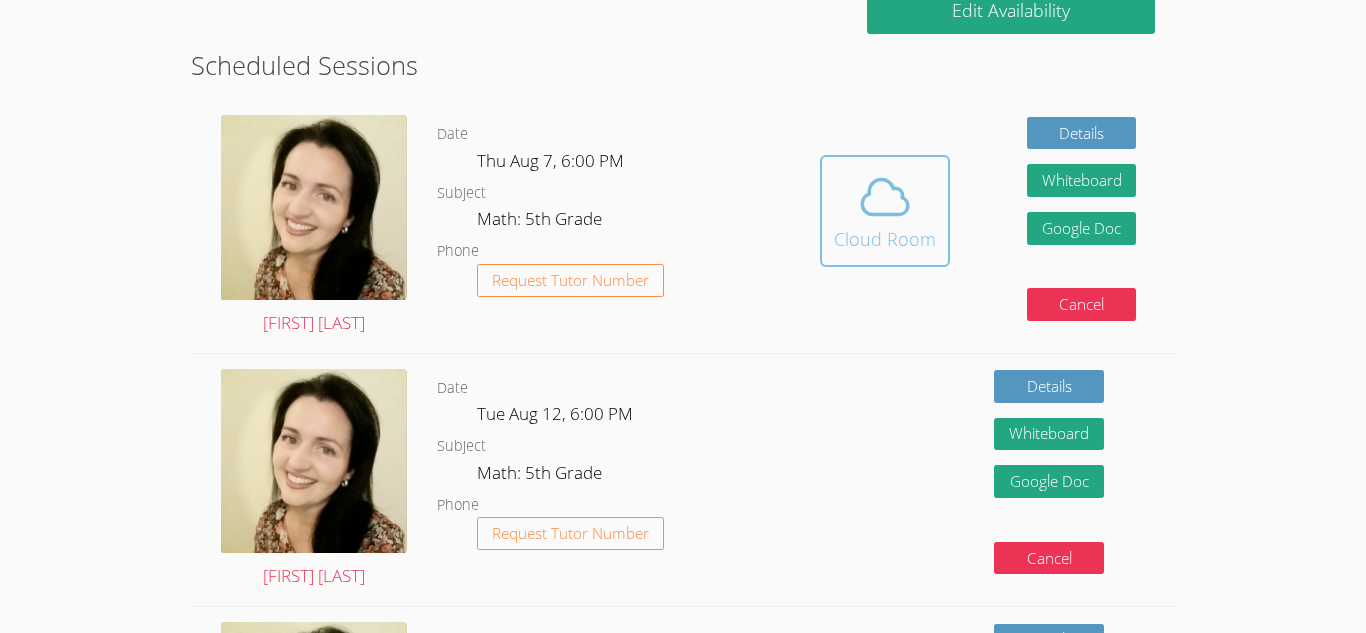 click 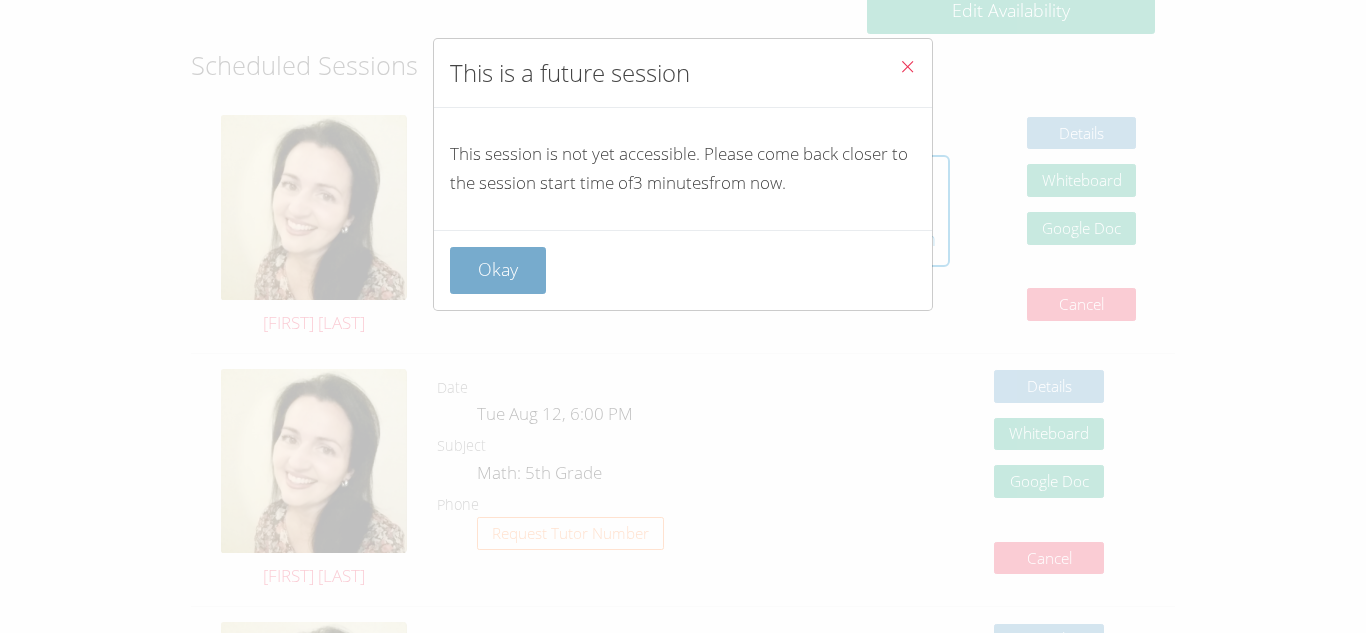 click on "Okay" at bounding box center (498, 270) 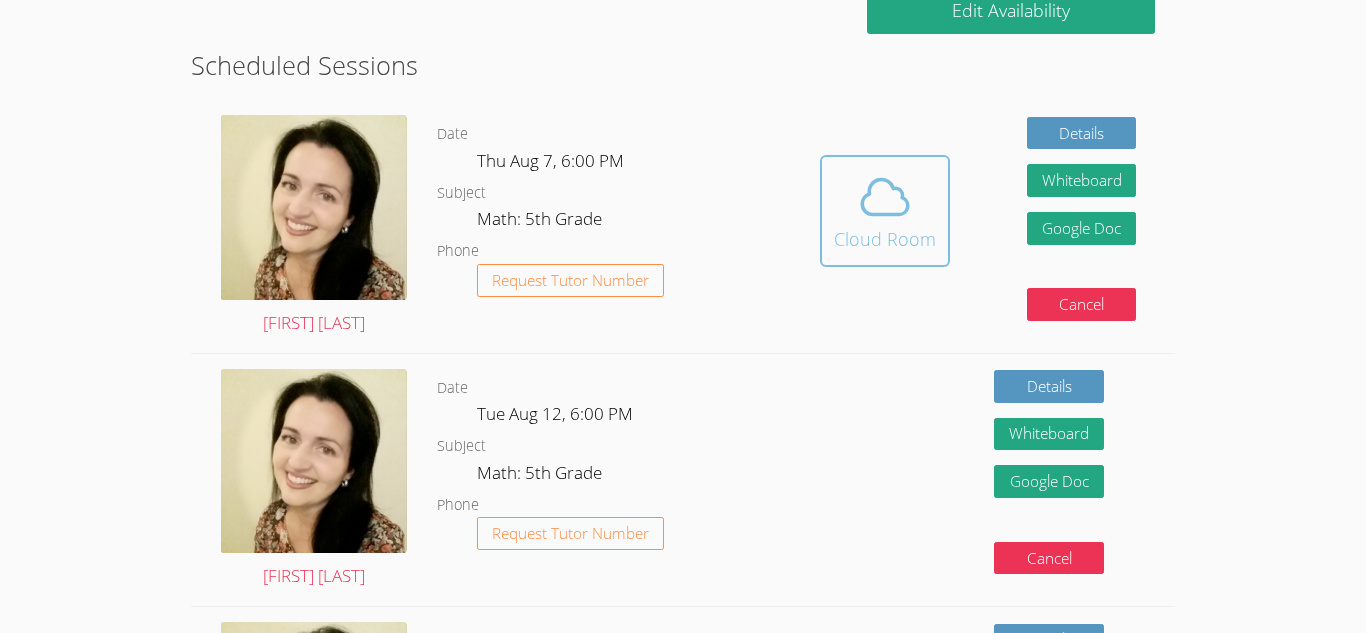 click on "Cloud Room" at bounding box center (885, 239) 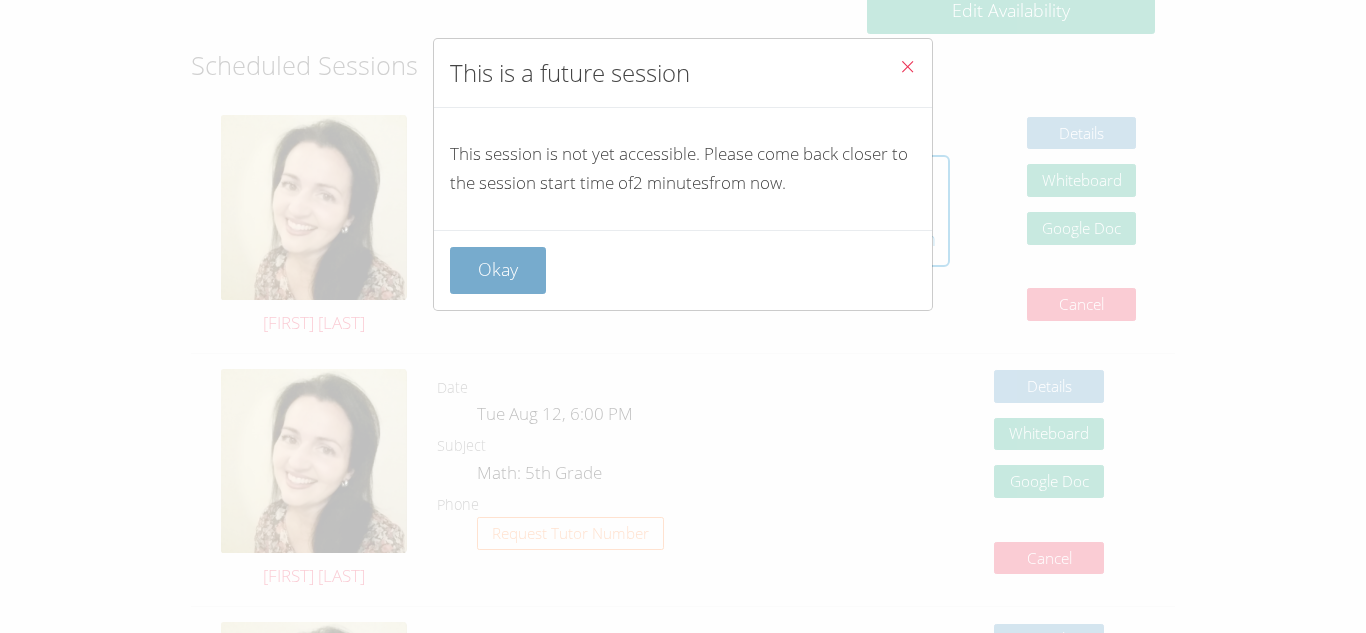 click on "Okay" at bounding box center [498, 270] 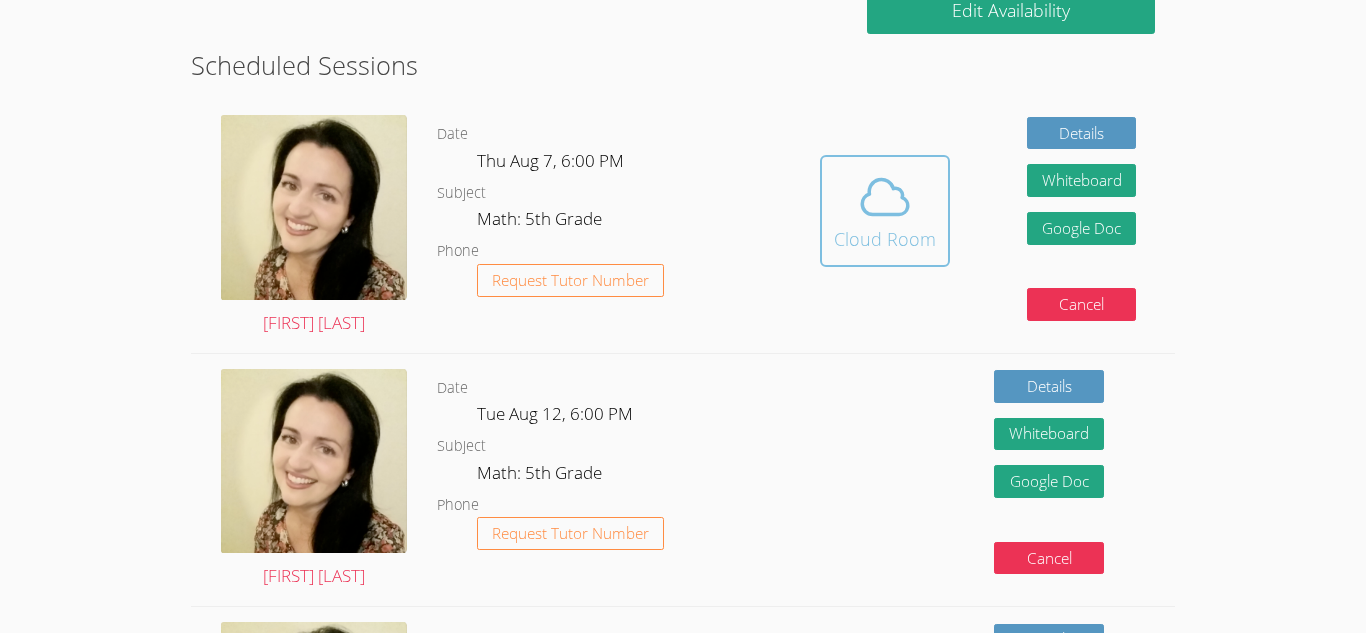 click 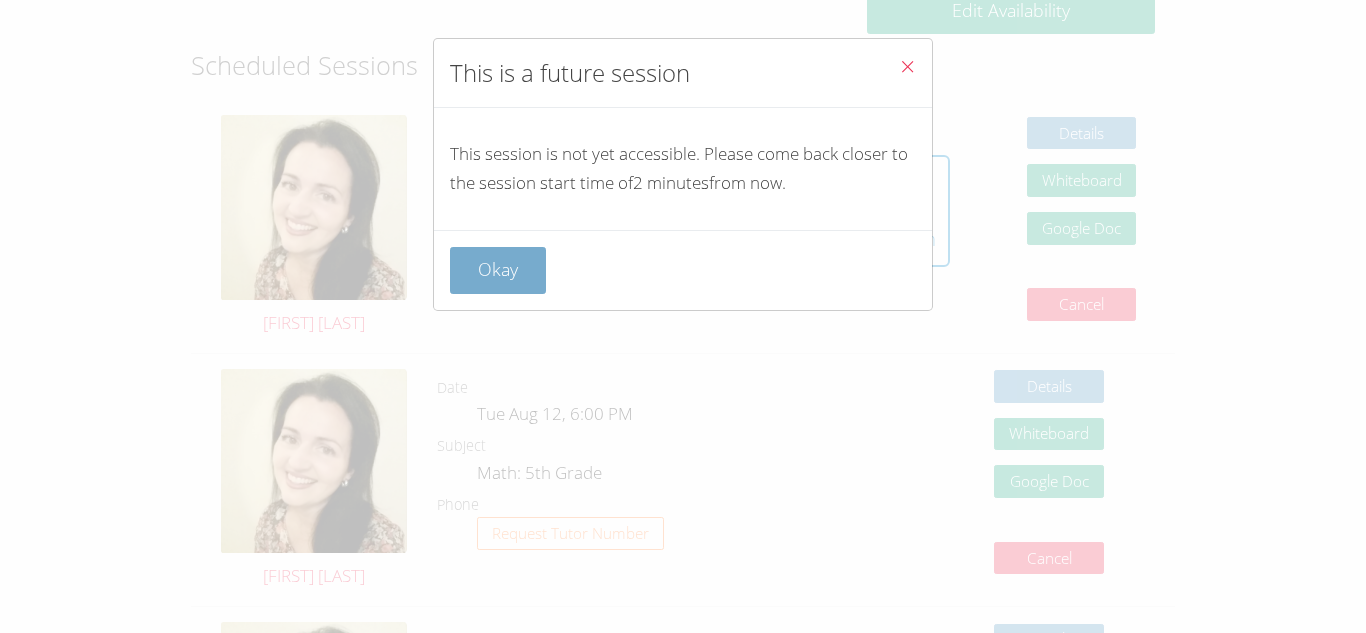 click on "Okay" at bounding box center [498, 270] 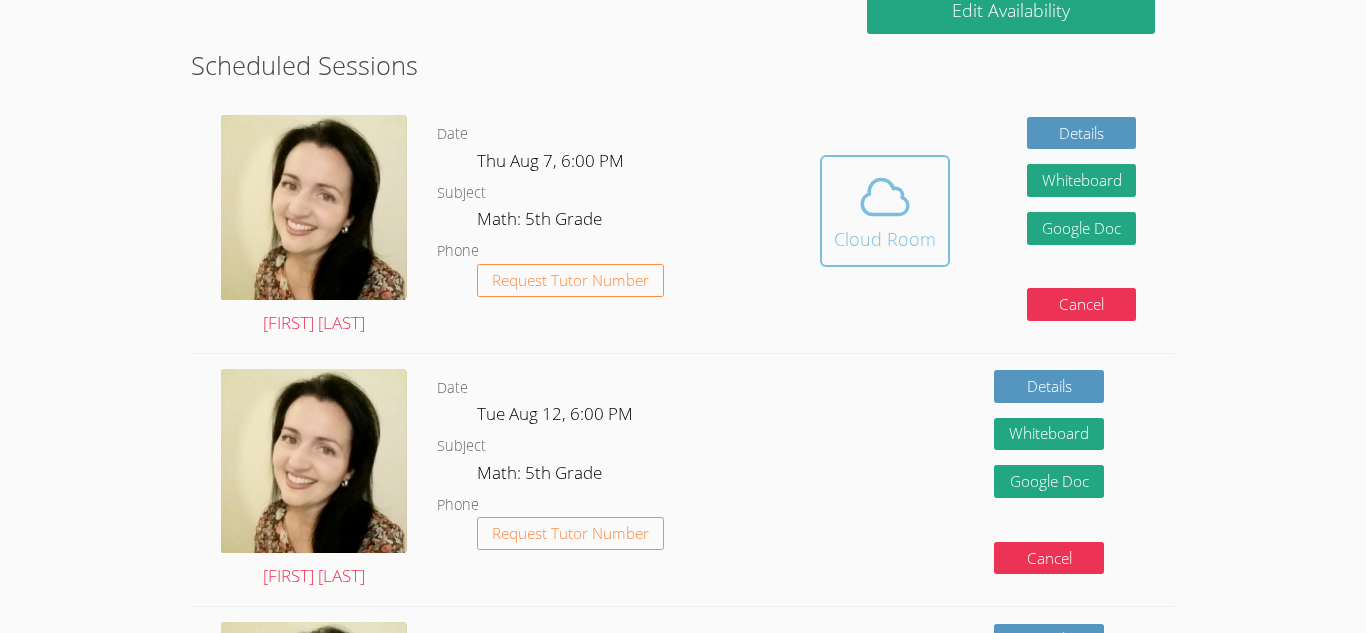 click 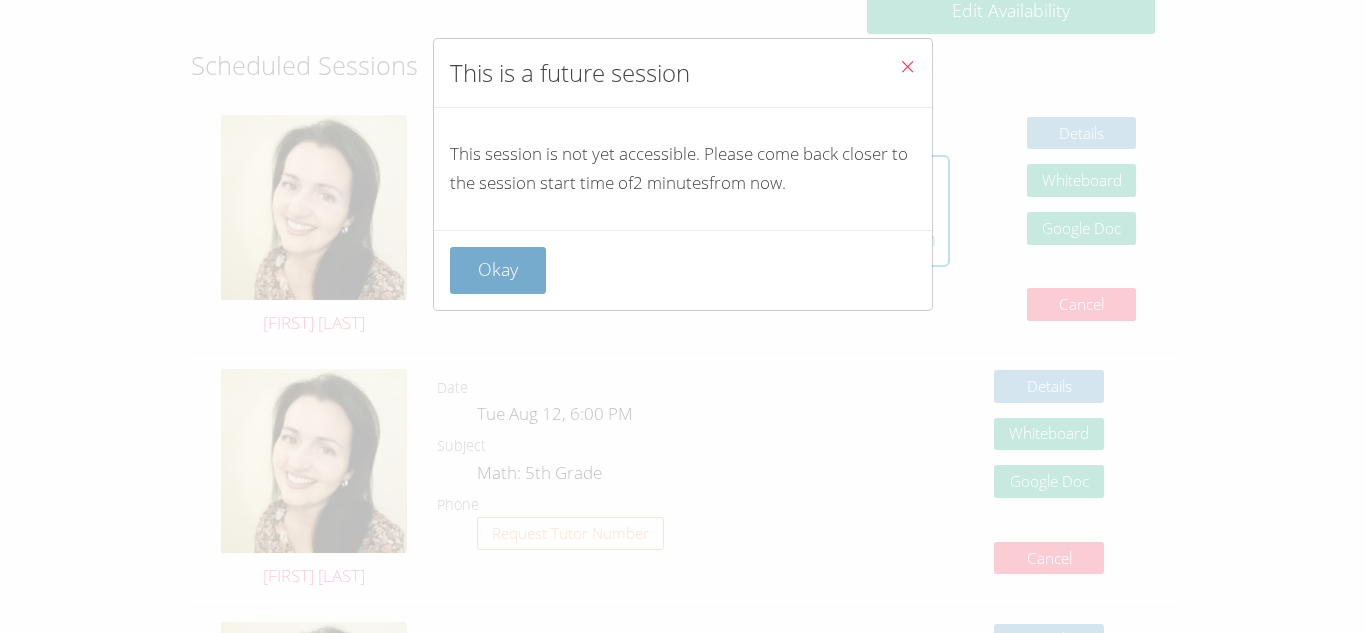 click on "Okay" at bounding box center (498, 270) 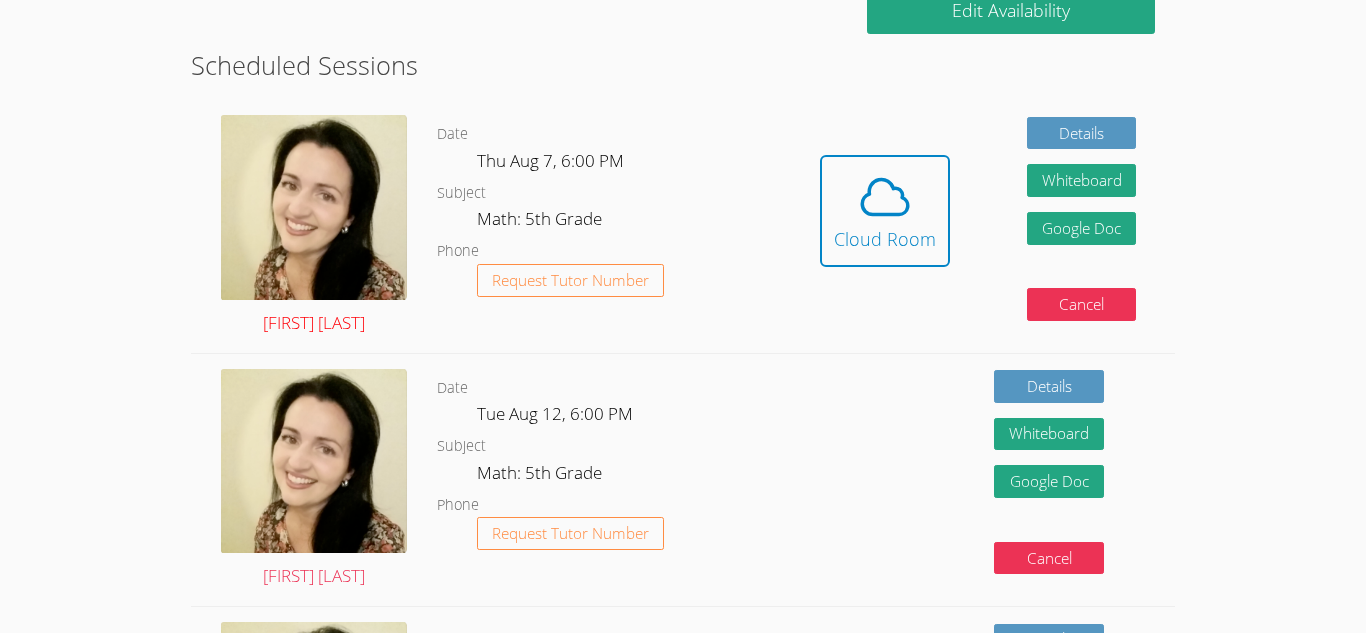 click at bounding box center (314, 207) 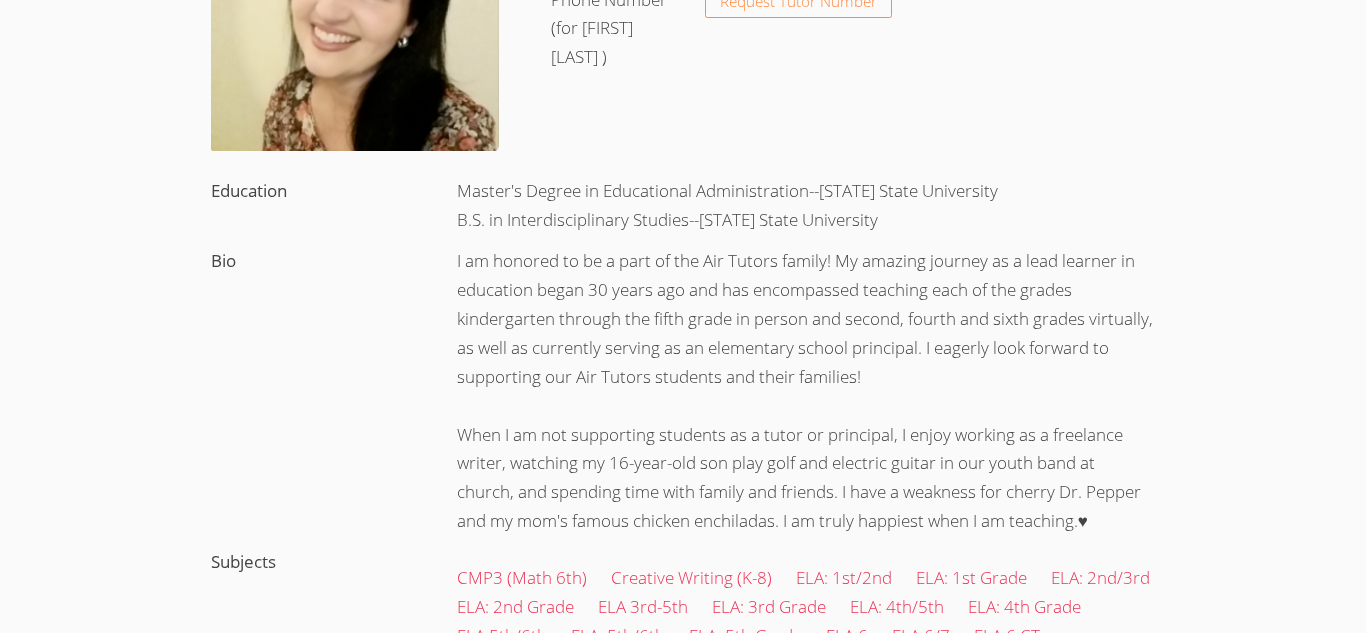 scroll, scrollTop: 0, scrollLeft: 0, axis: both 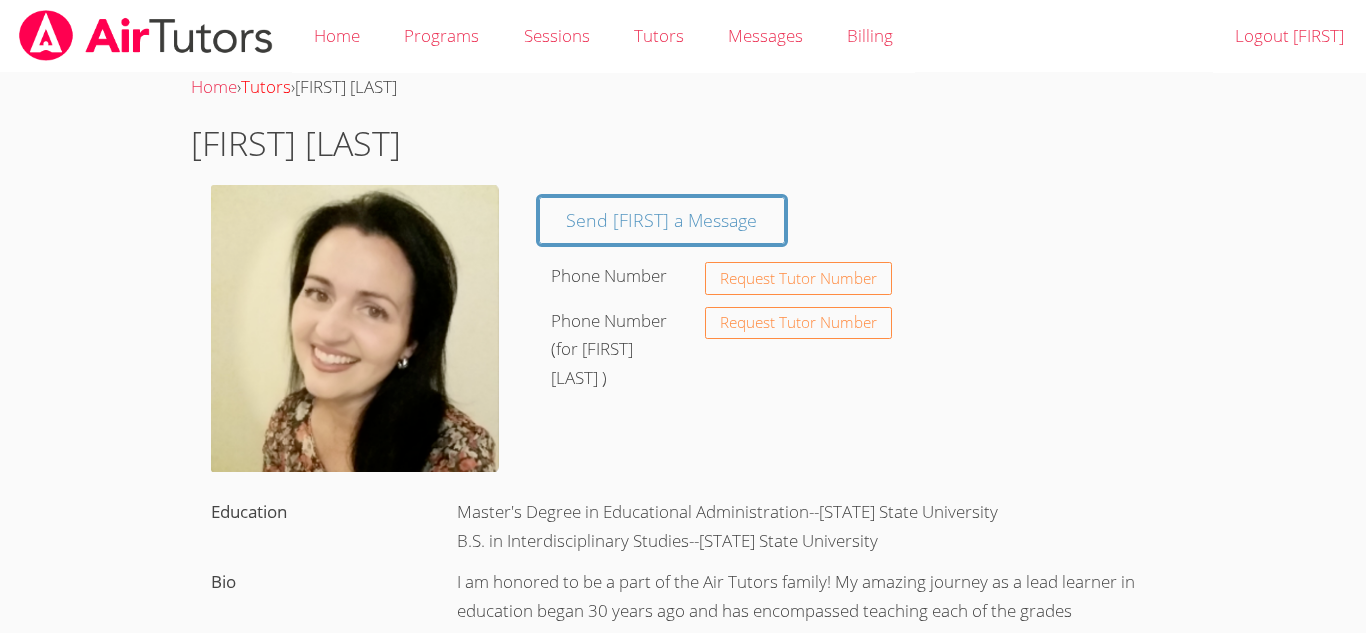 click on "Tutors" at bounding box center [266, 86] 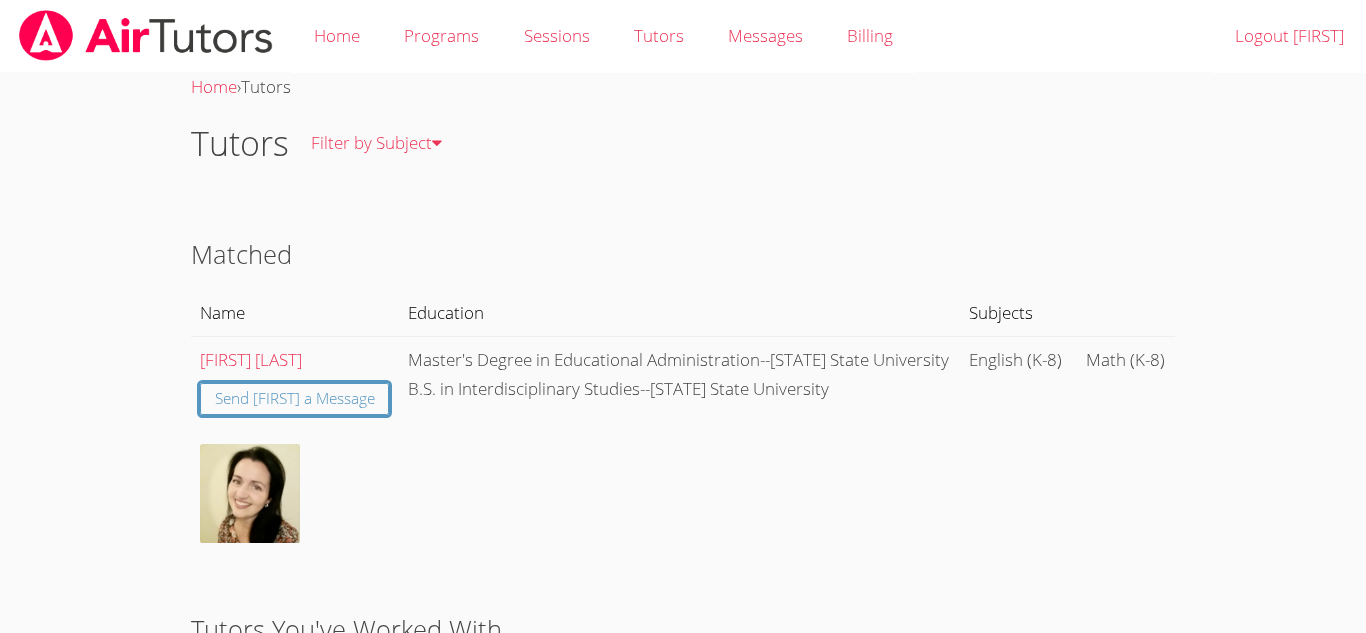 click at bounding box center (146, 35) 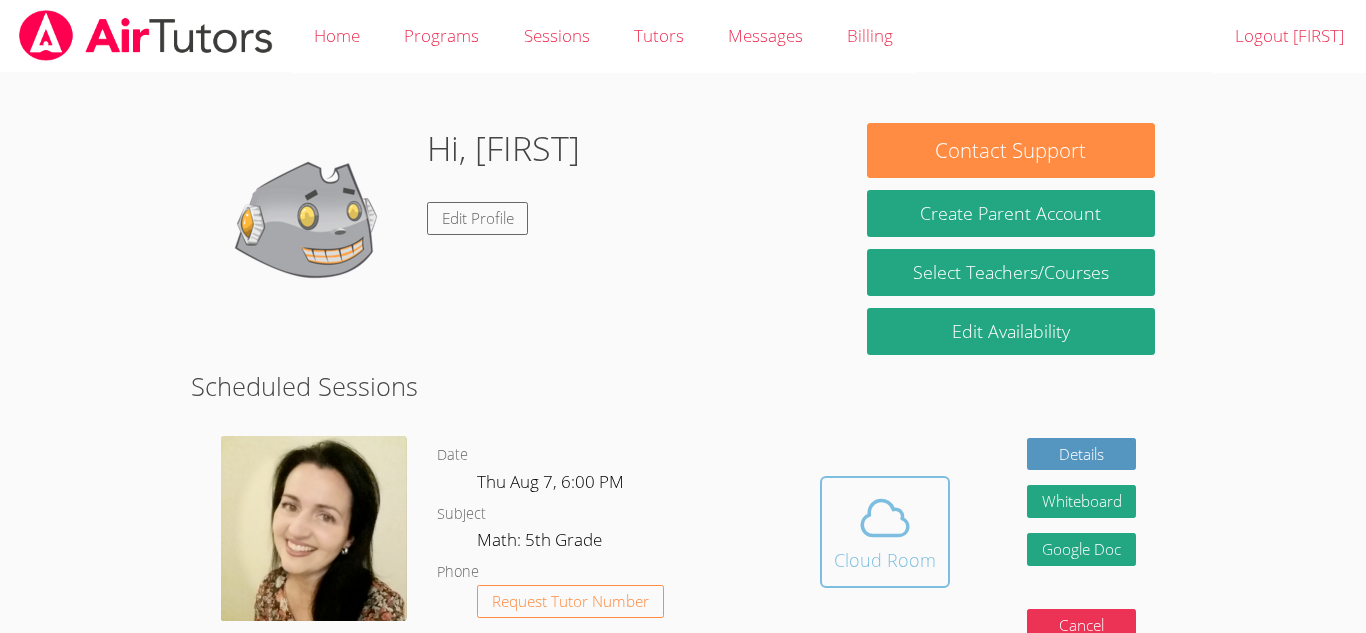click on "Cloud Room" at bounding box center [885, 560] 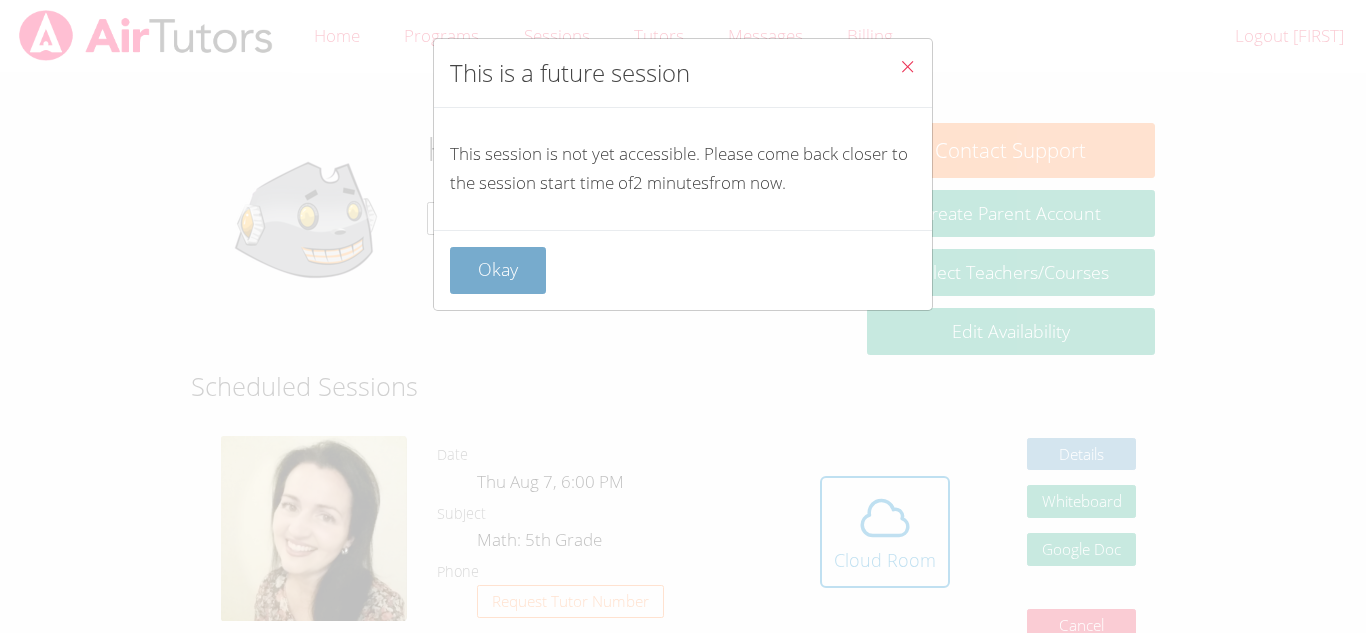 click on "Okay" at bounding box center [498, 270] 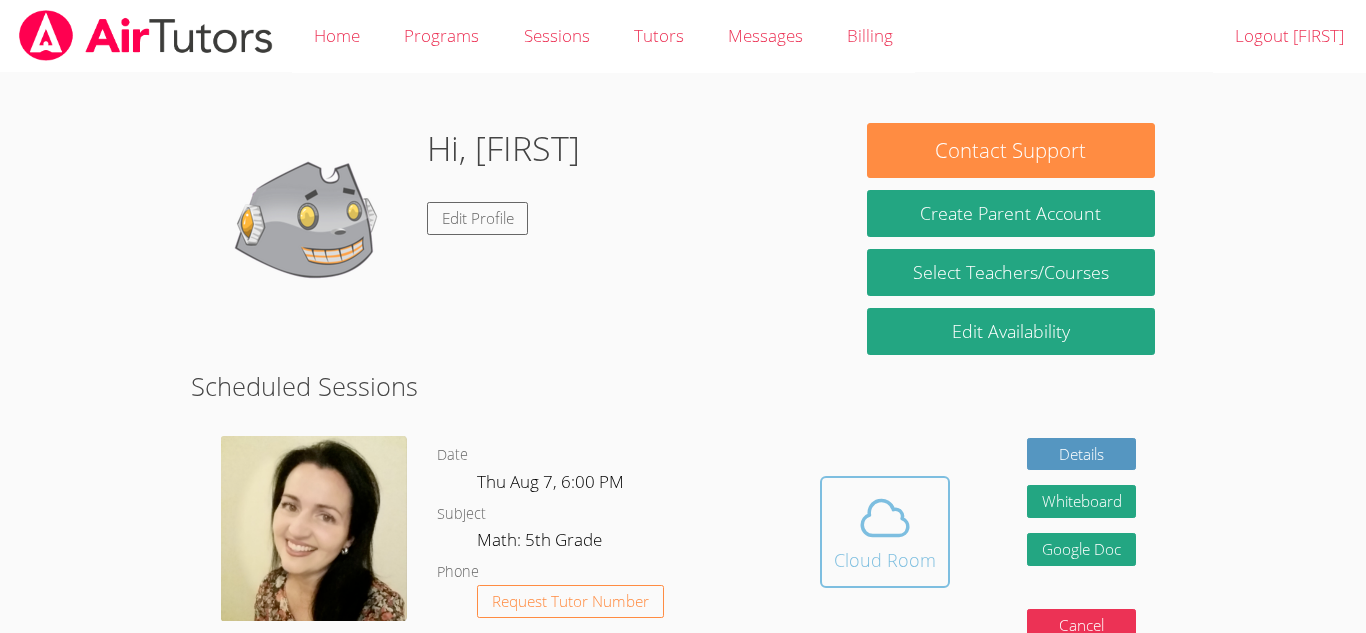 click 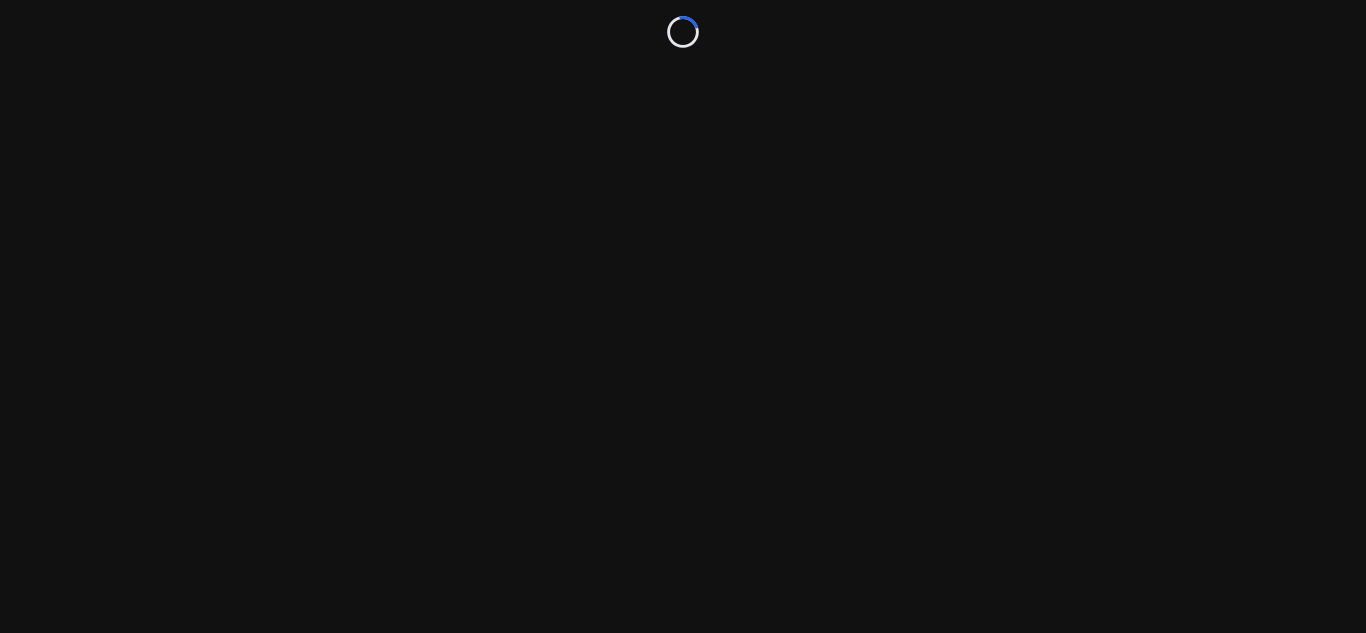 scroll, scrollTop: 0, scrollLeft: 0, axis: both 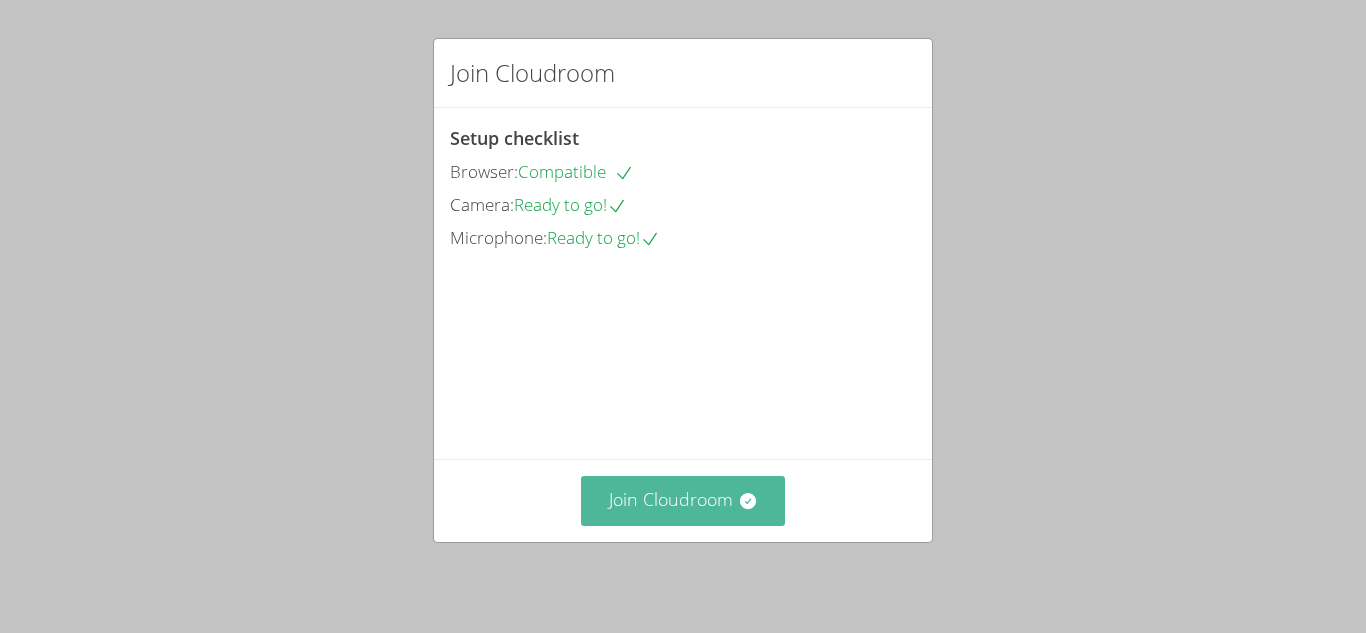 click on "Join Cloudroom" at bounding box center (683, 500) 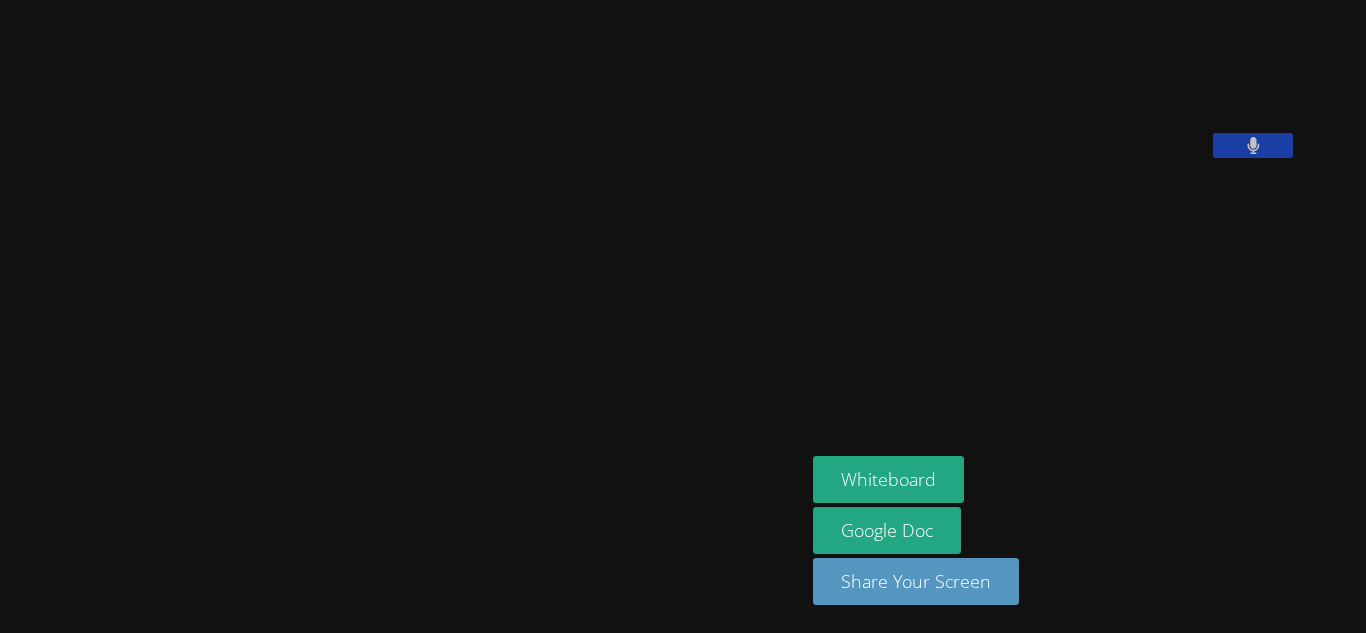 click at bounding box center [403, 277] 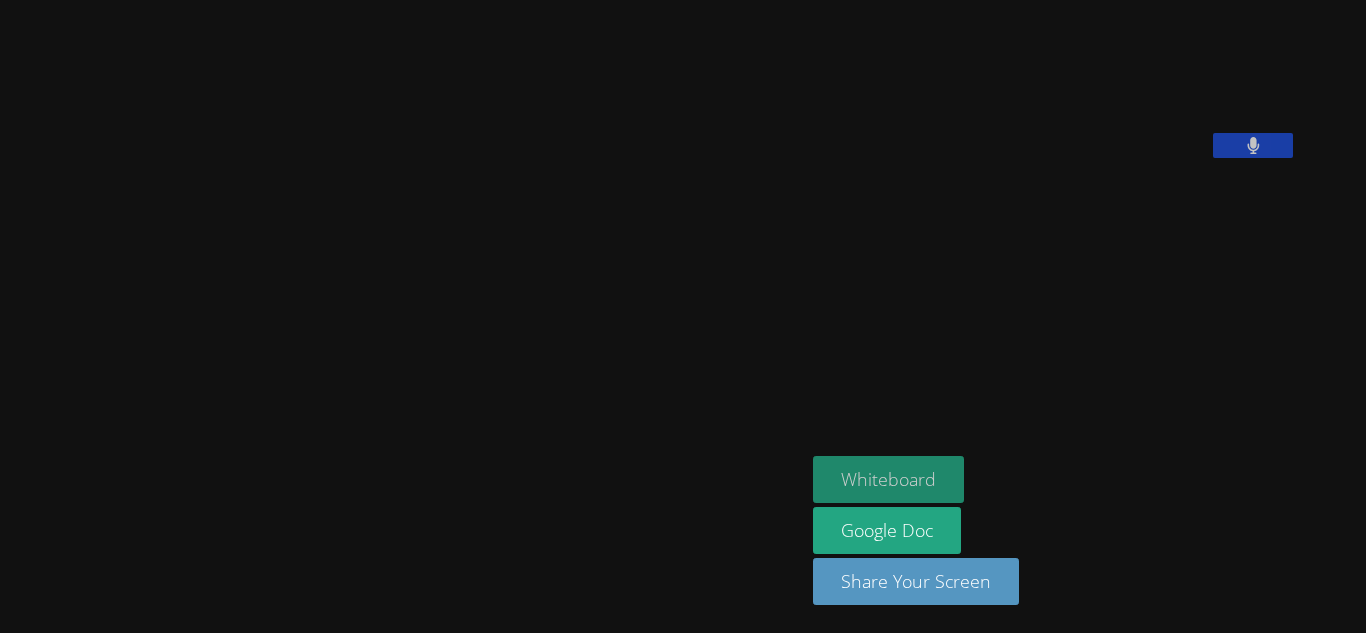 click on "Whiteboard" at bounding box center (888, 479) 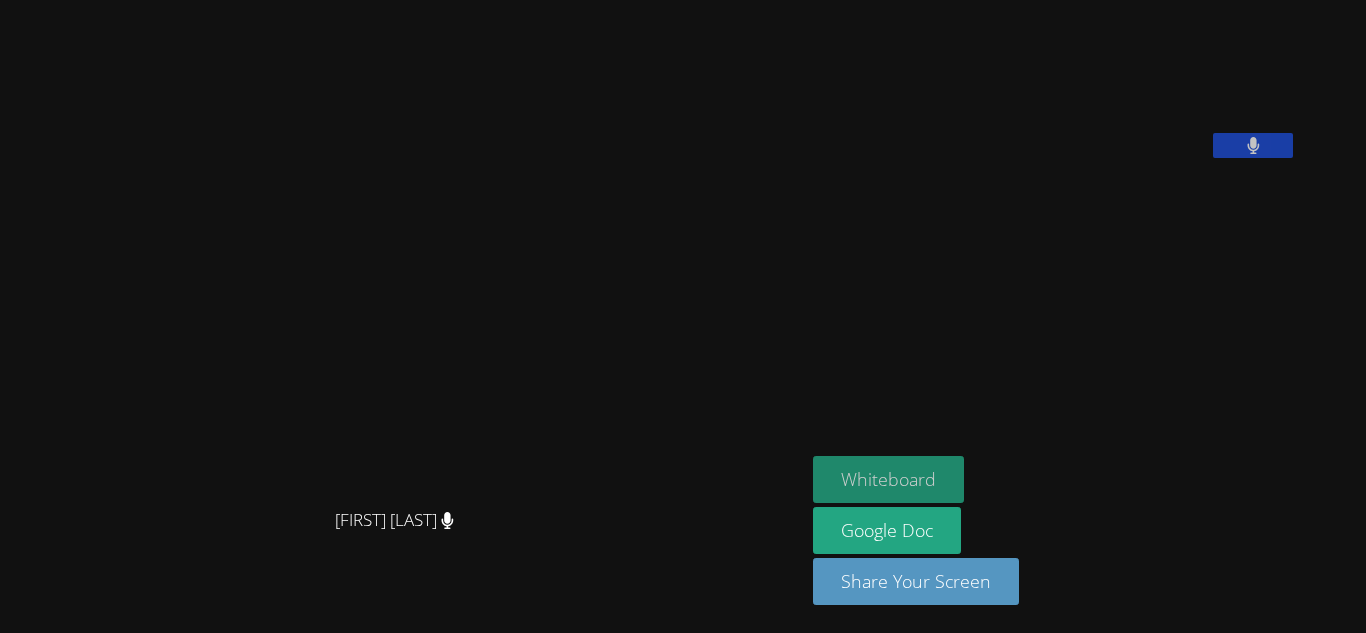 click on "Whiteboard" at bounding box center [888, 479] 